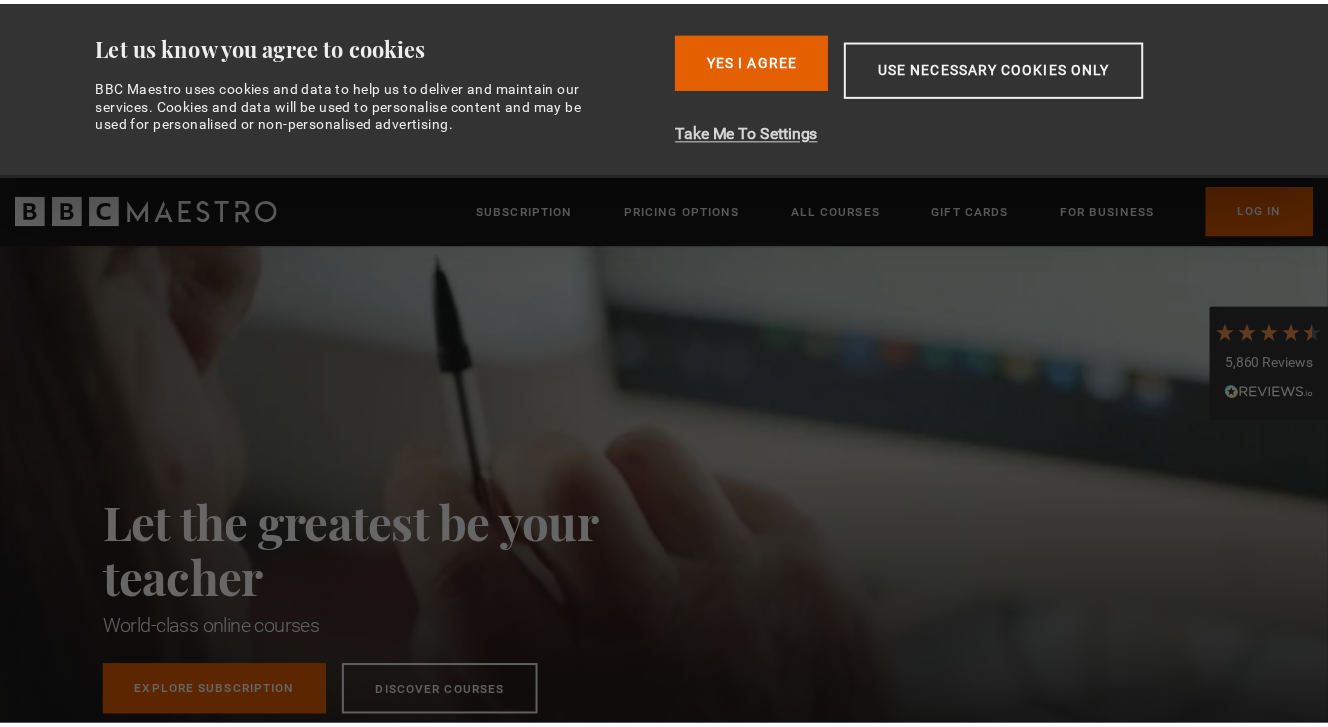 scroll, scrollTop: 0, scrollLeft: 0, axis: both 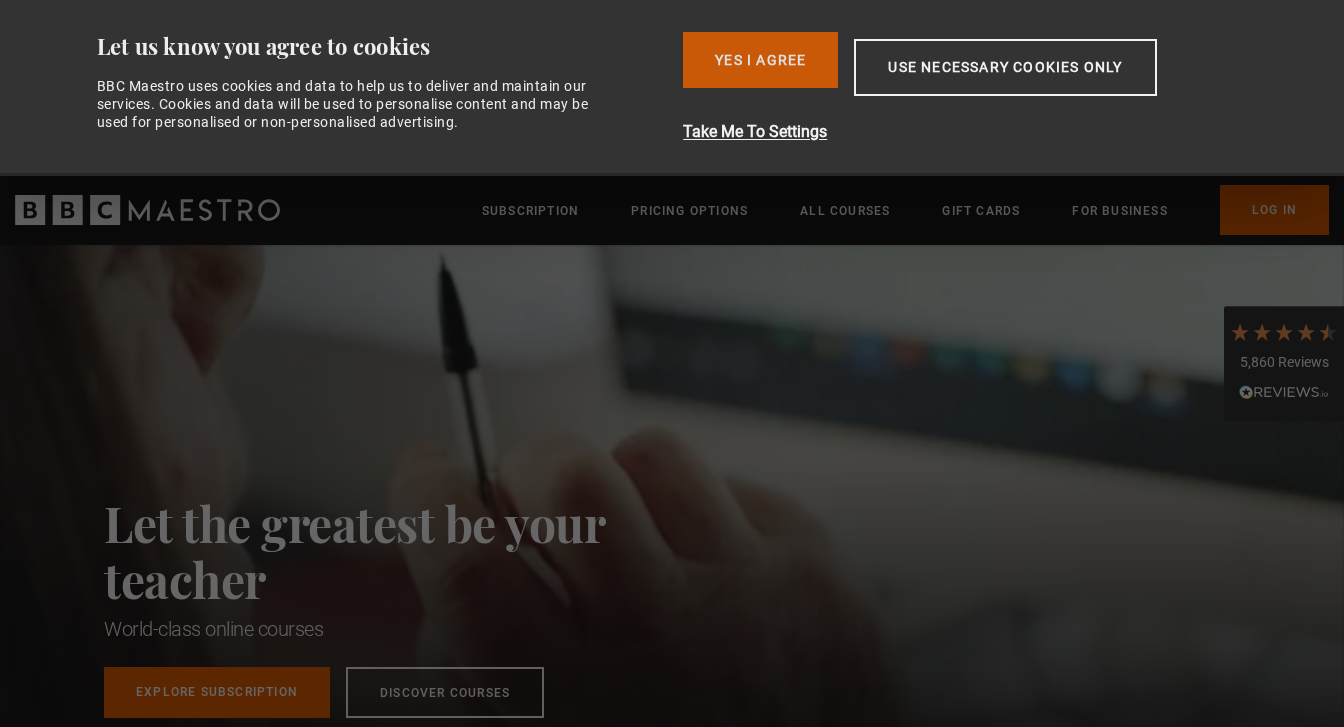 click on "Yes I Agree" at bounding box center (760, 60) 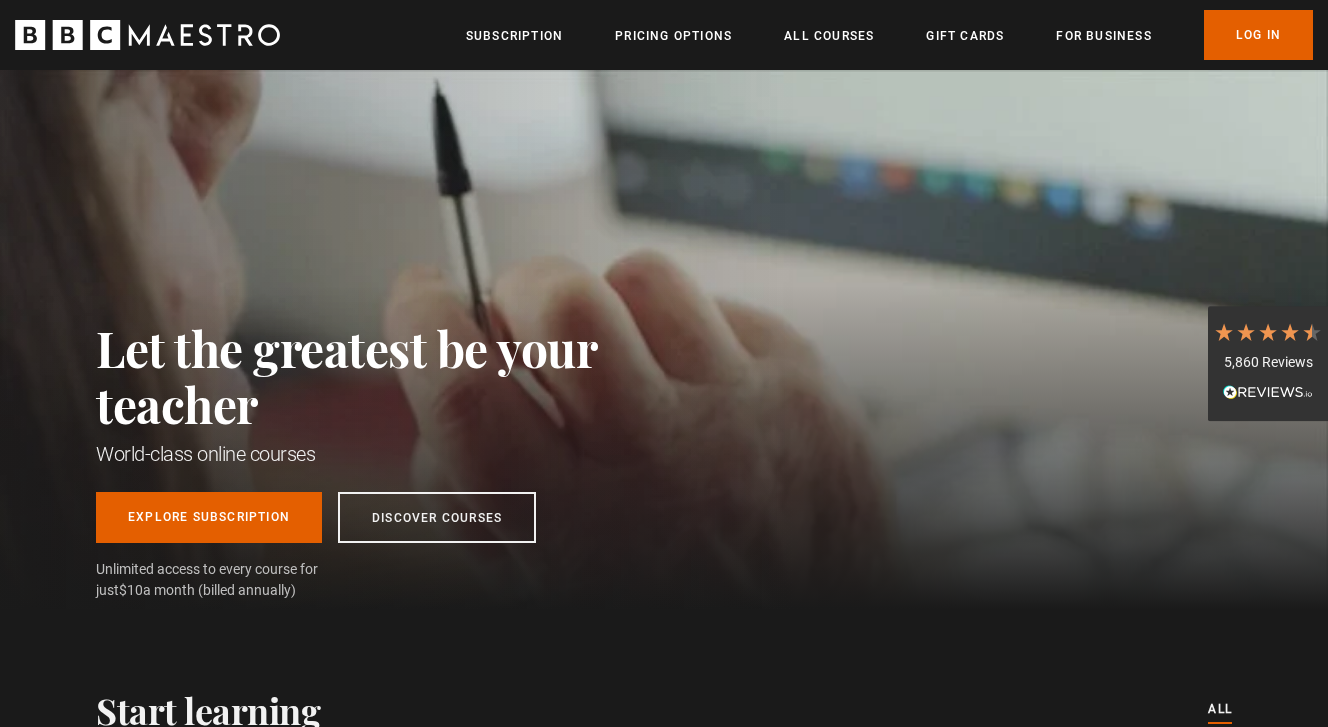 scroll, scrollTop: 0, scrollLeft: 0, axis: both 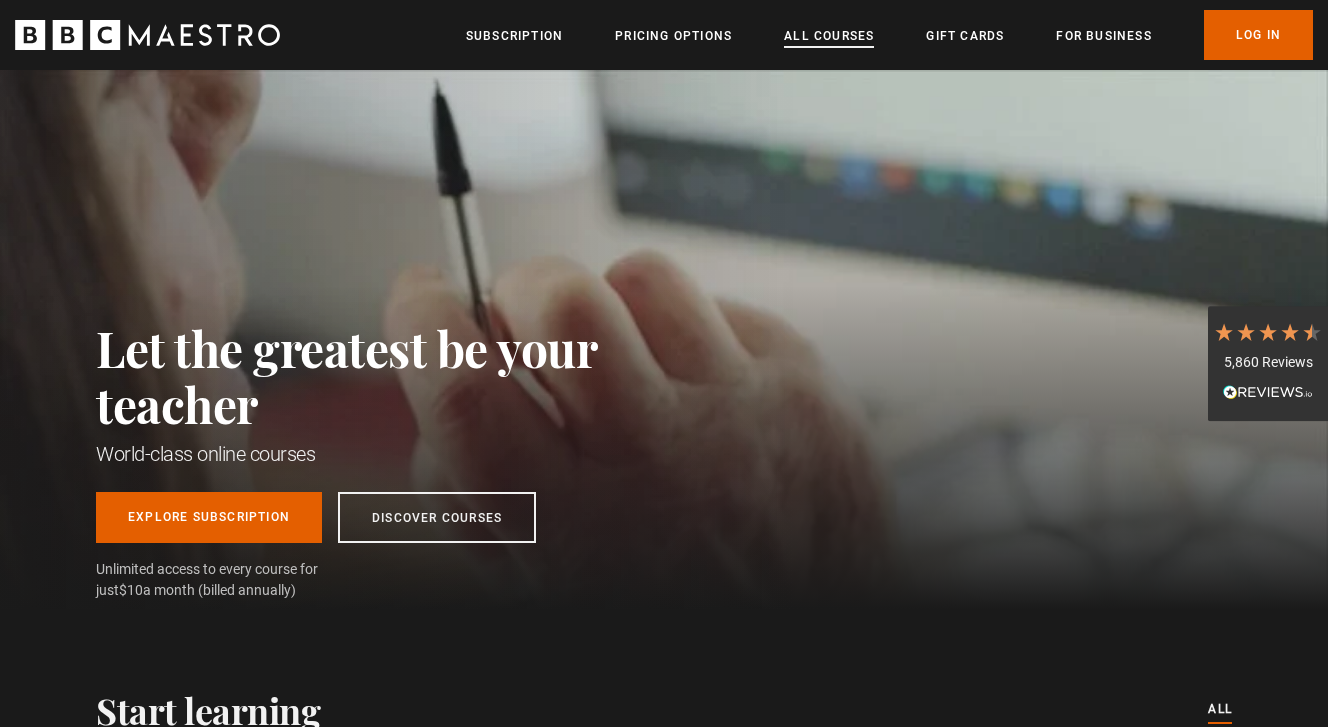 click on "All Courses" at bounding box center (829, 36) 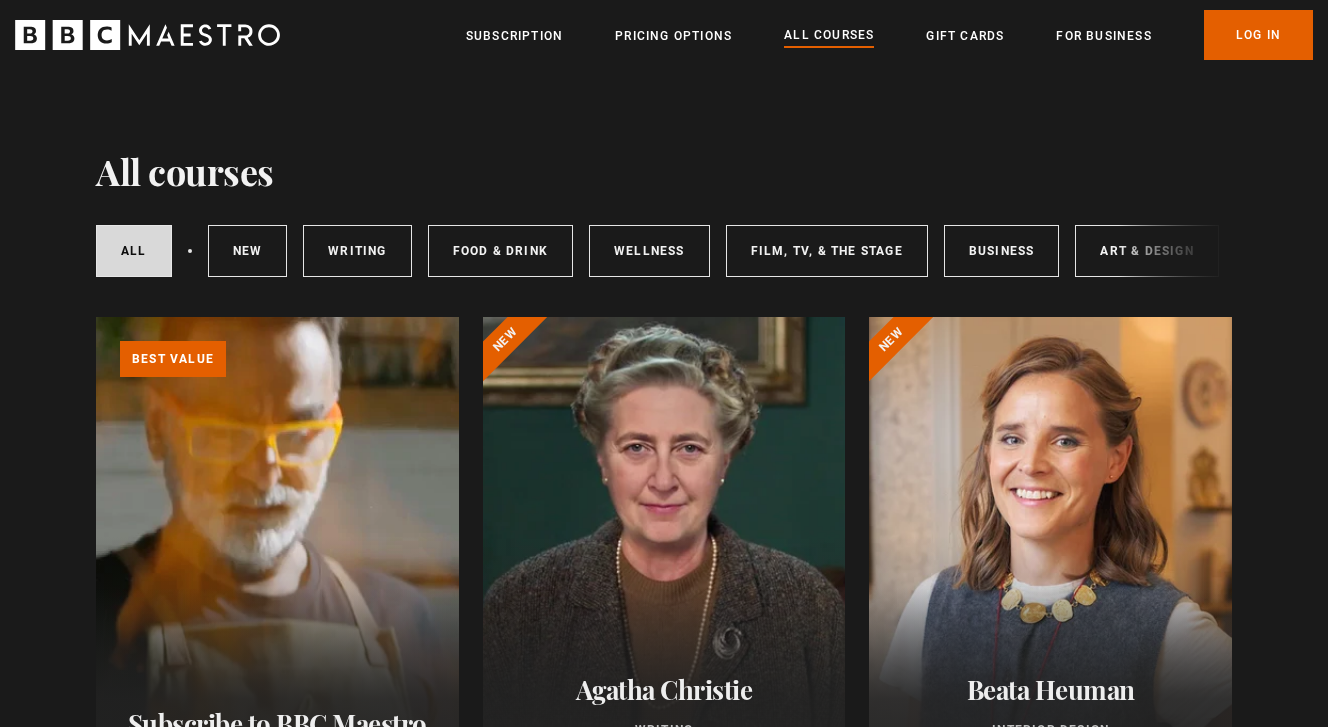scroll, scrollTop: 0, scrollLeft: 0, axis: both 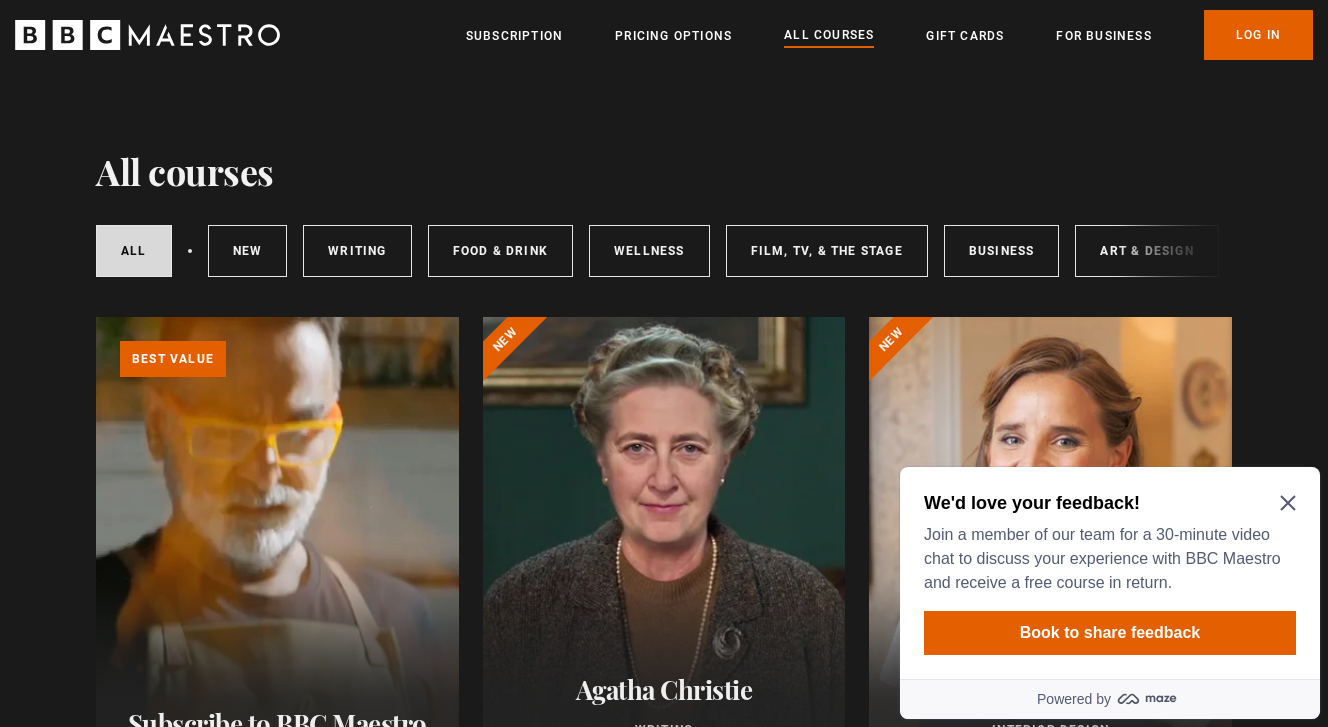 click 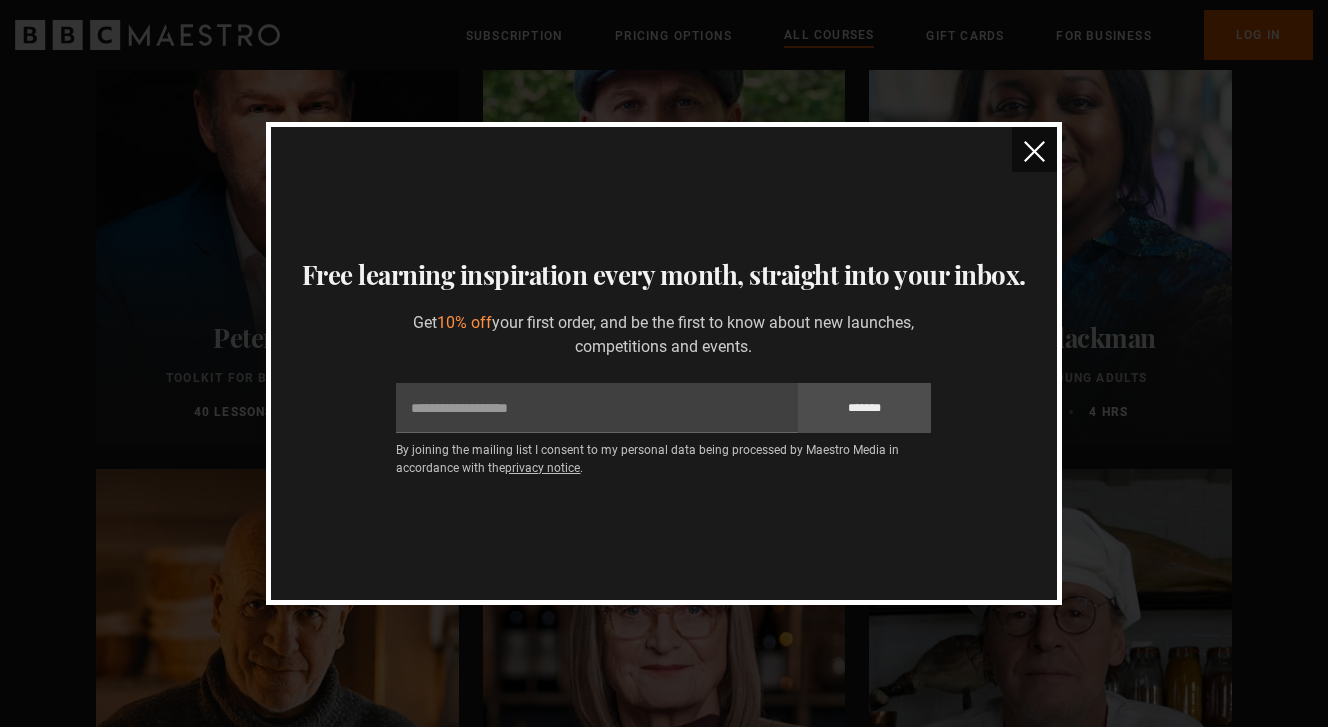 scroll, scrollTop: 6000, scrollLeft: 0, axis: vertical 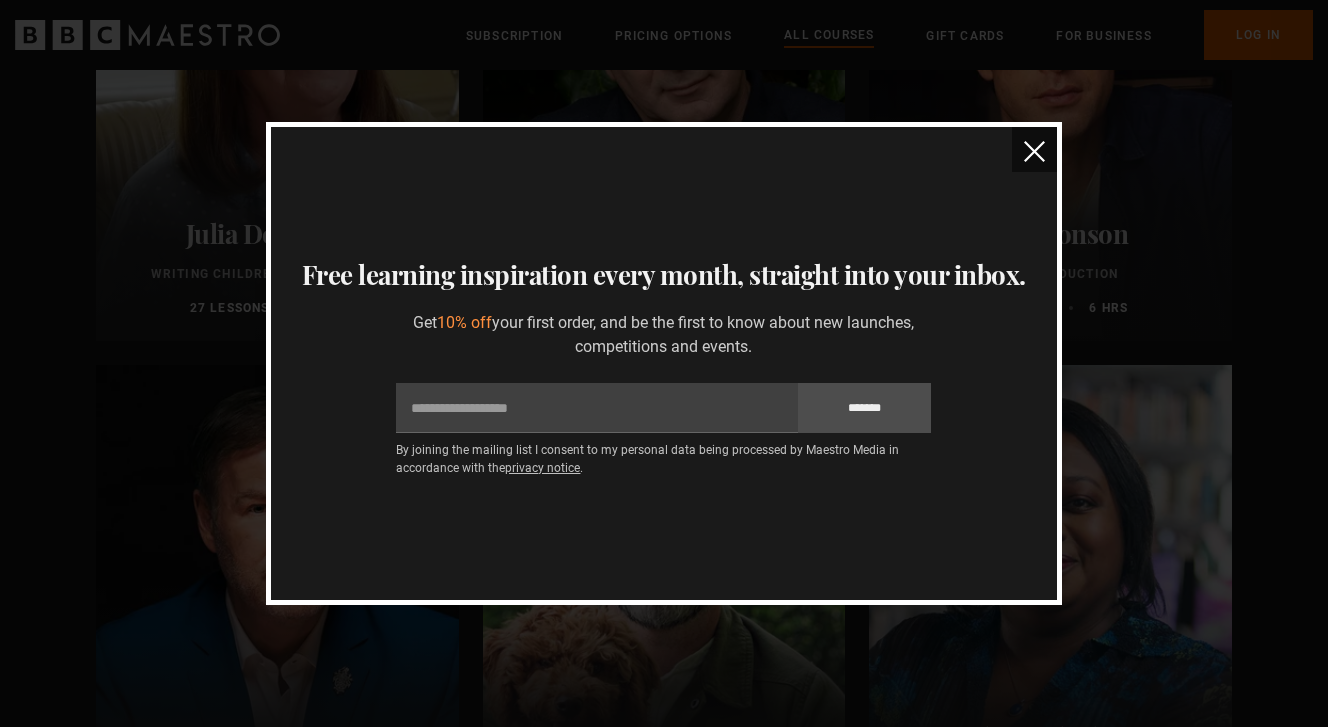 click at bounding box center (1034, 151) 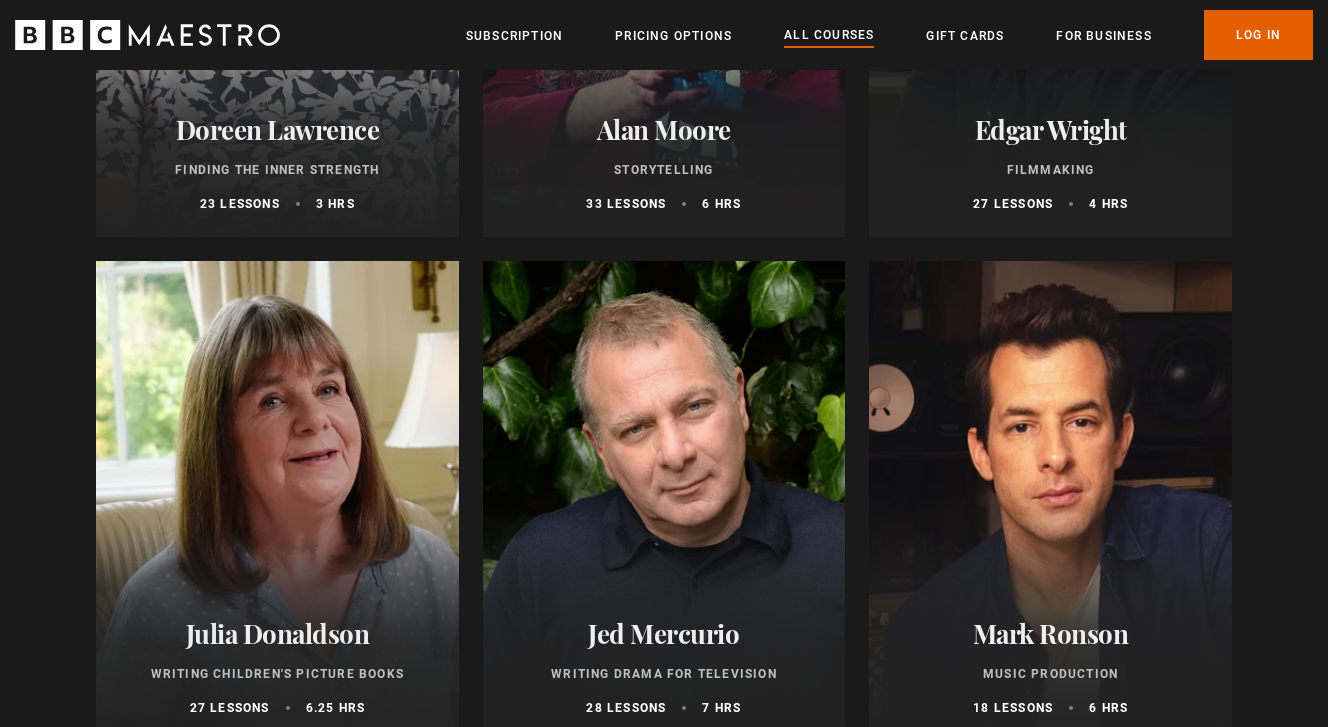 scroll, scrollTop: 5200, scrollLeft: 0, axis: vertical 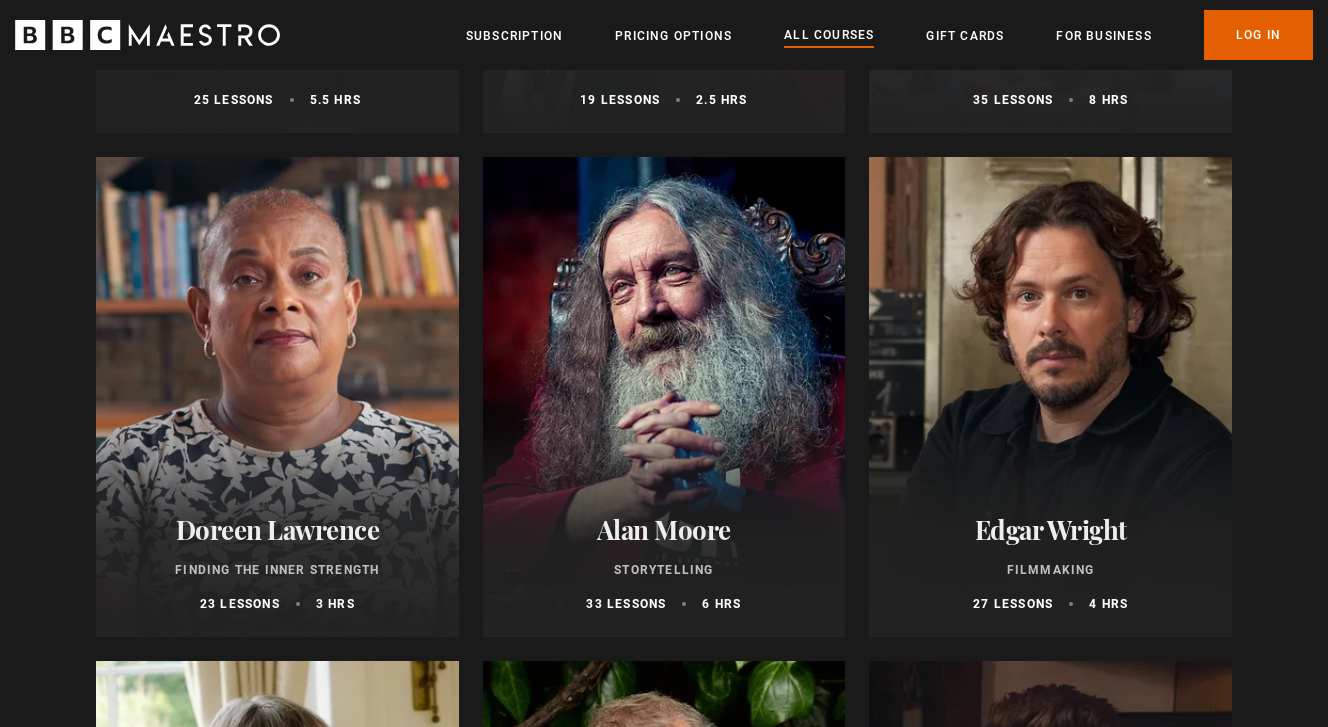 click at bounding box center (1050, 397) 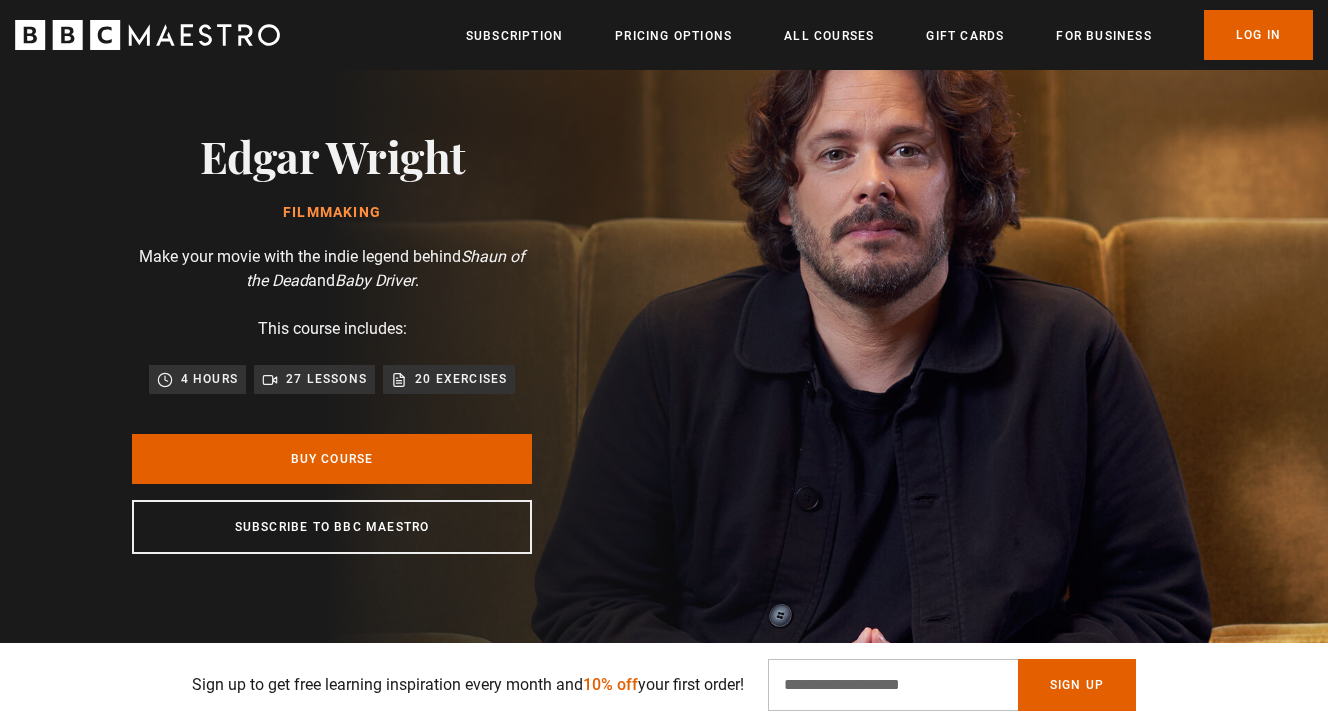 scroll, scrollTop: 100, scrollLeft: 0, axis: vertical 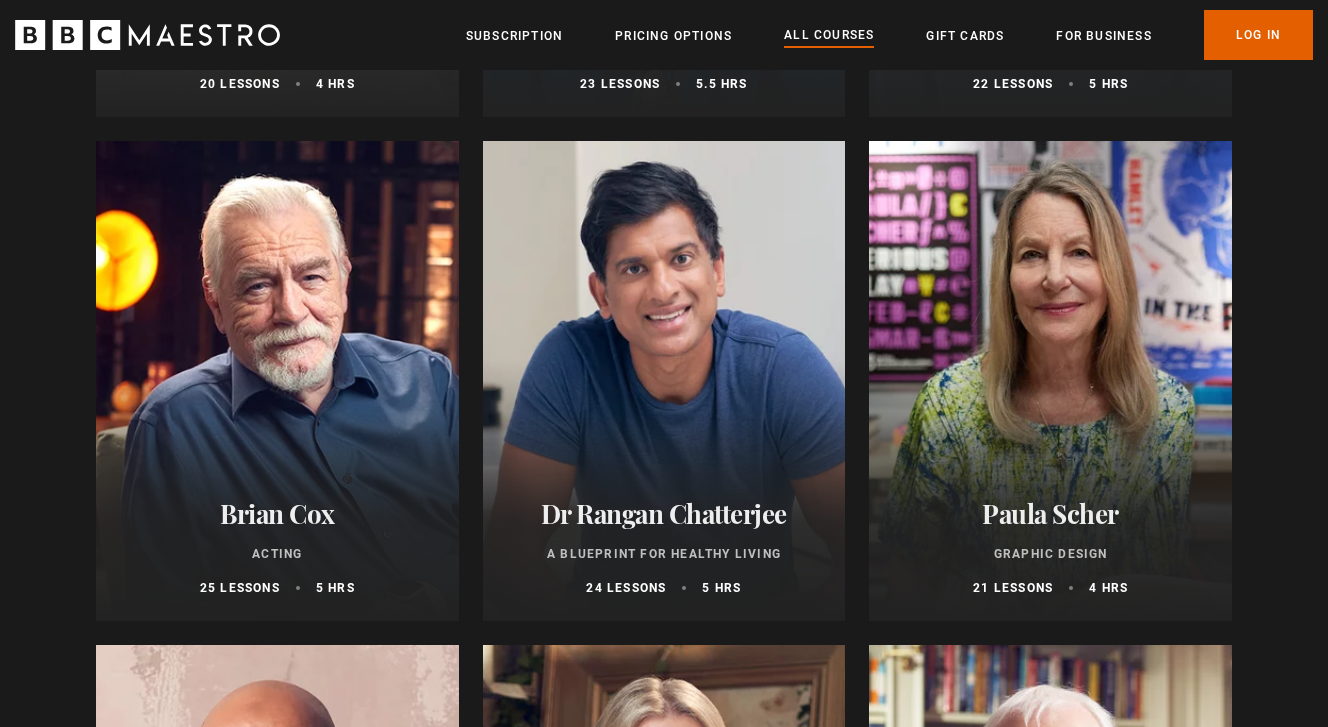 click at bounding box center [277, 381] 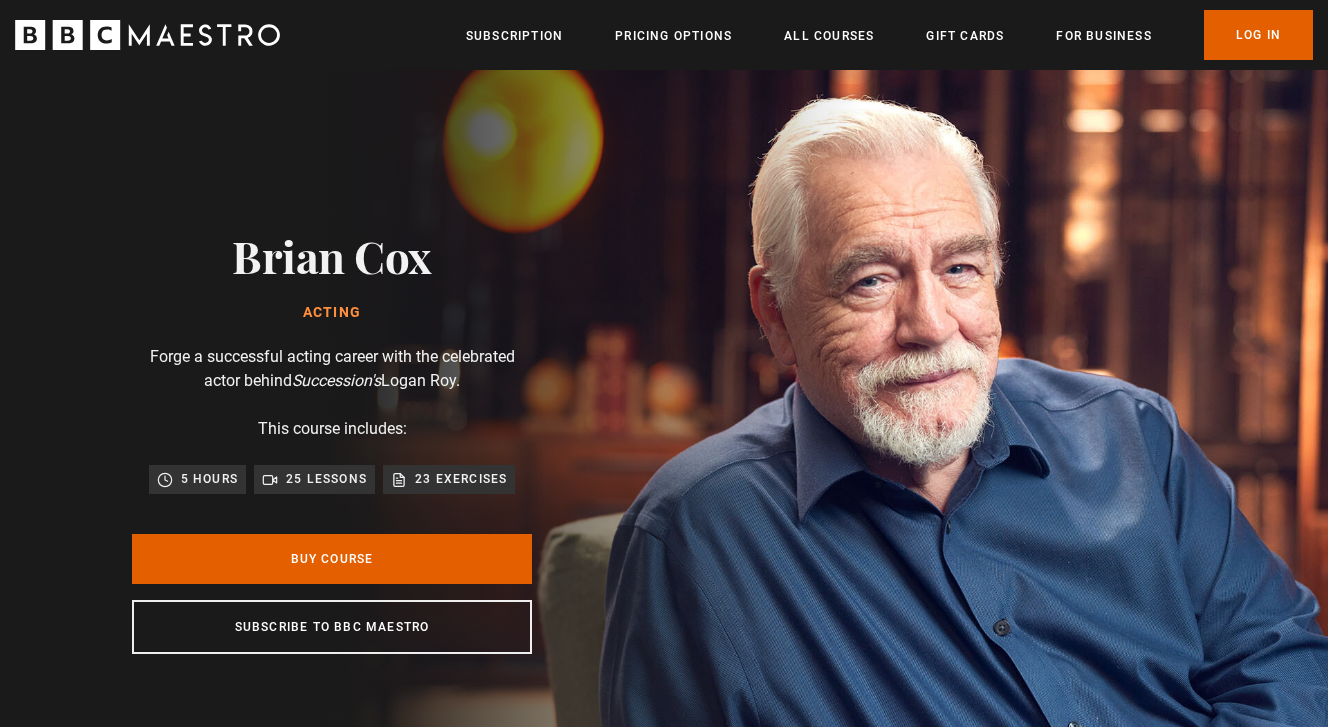 scroll, scrollTop: 0, scrollLeft: 0, axis: both 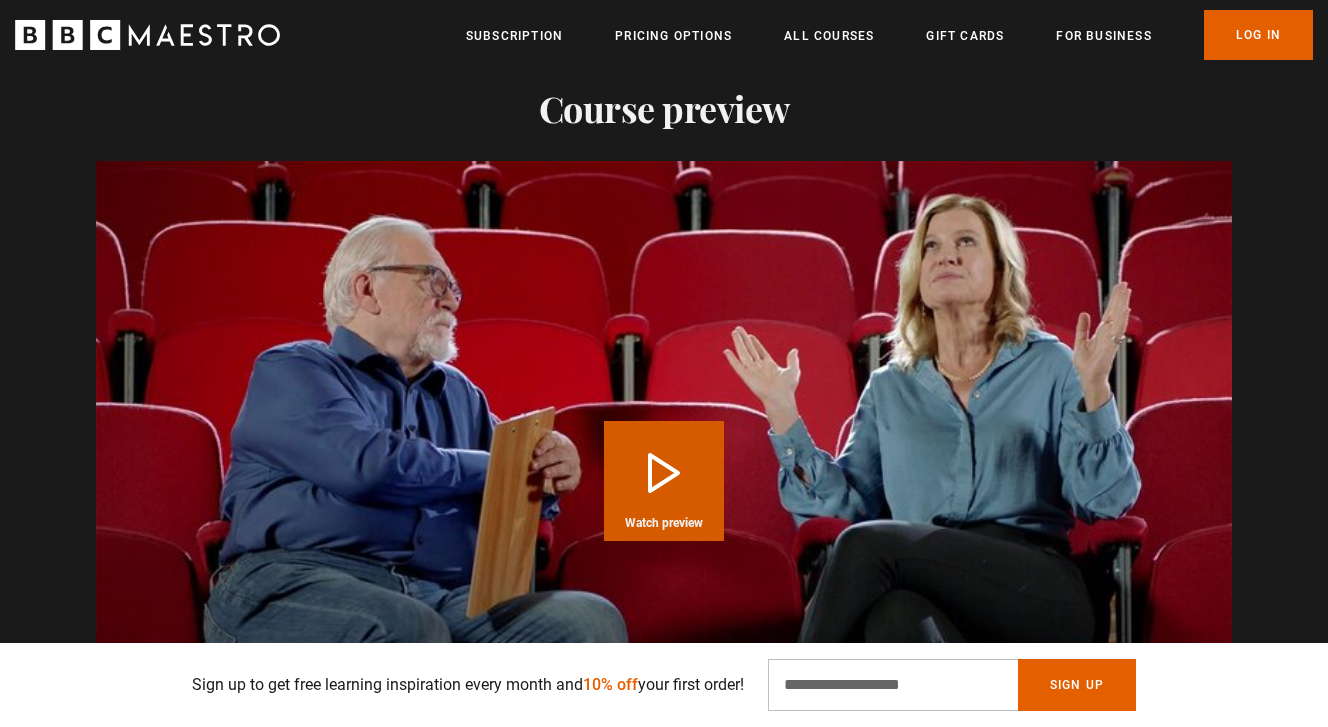 click on "Play Course overview for Acting with Brian Cox Watch preview" at bounding box center (664, 481) 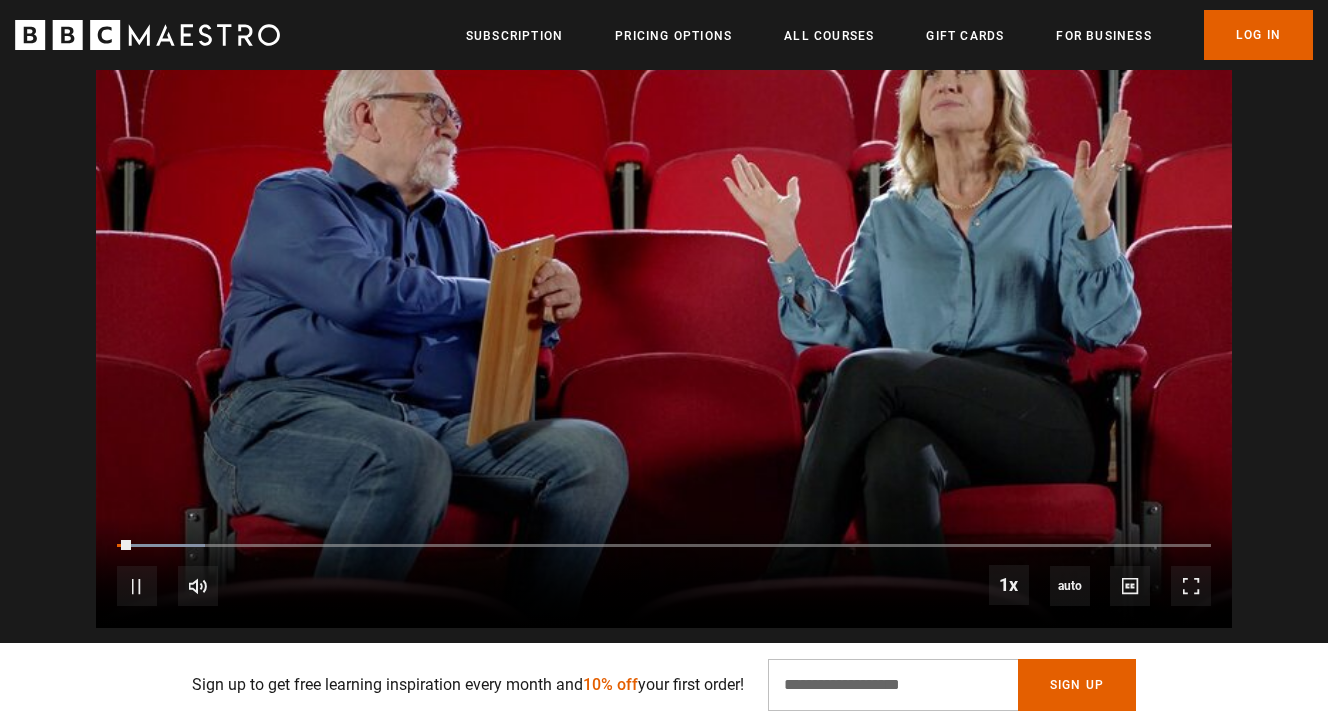 scroll, scrollTop: 1972, scrollLeft: 0, axis: vertical 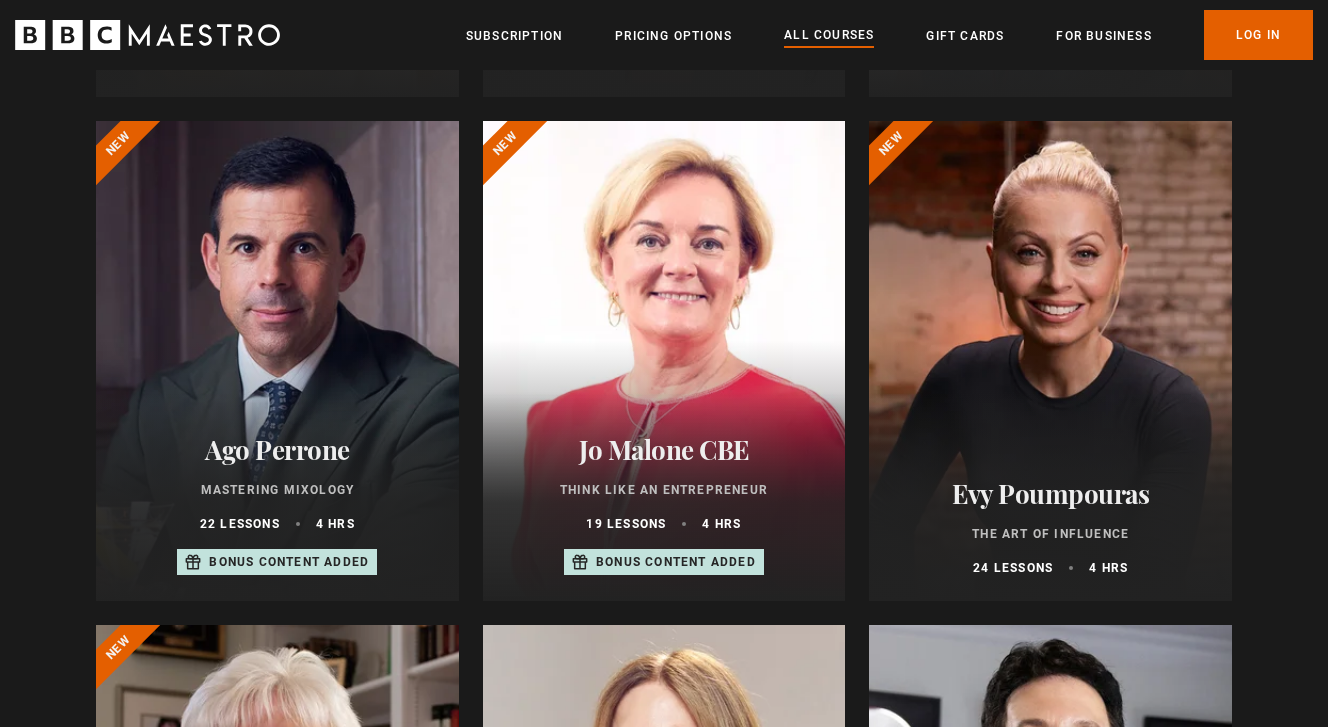 click at bounding box center (277, 361) 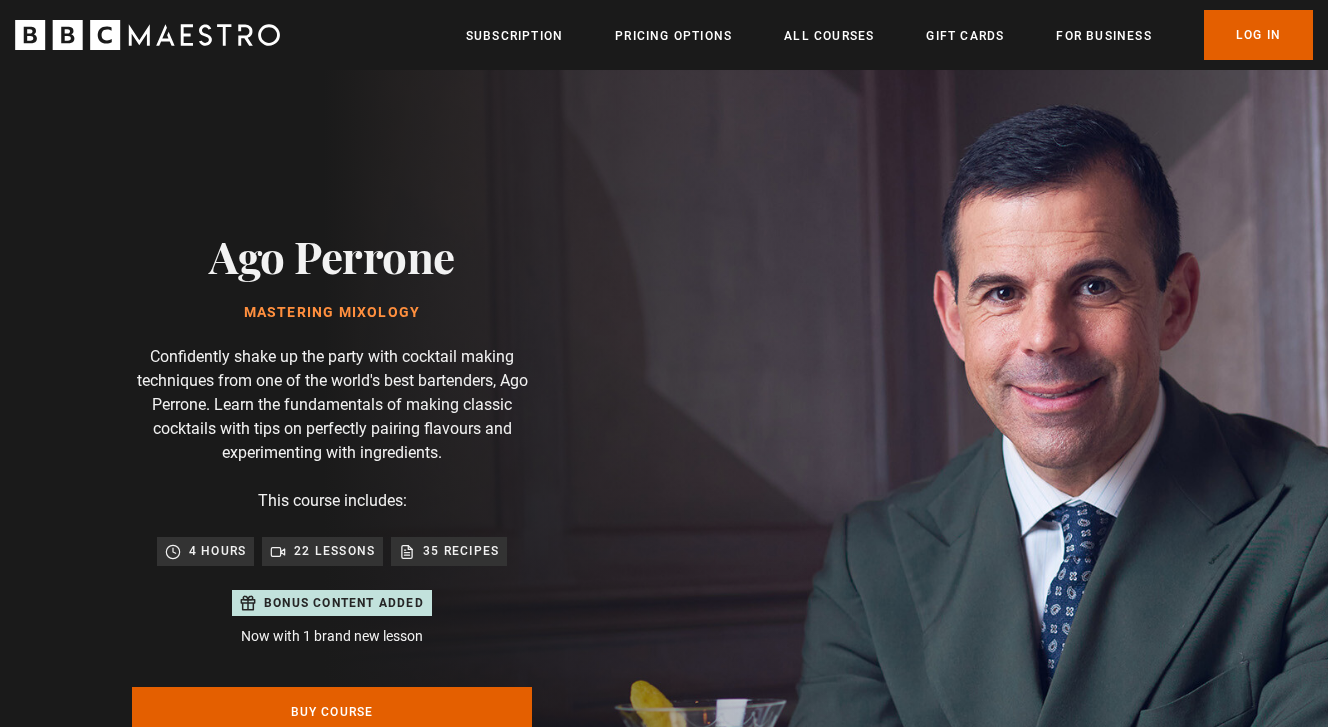 scroll, scrollTop: 0, scrollLeft: 0, axis: both 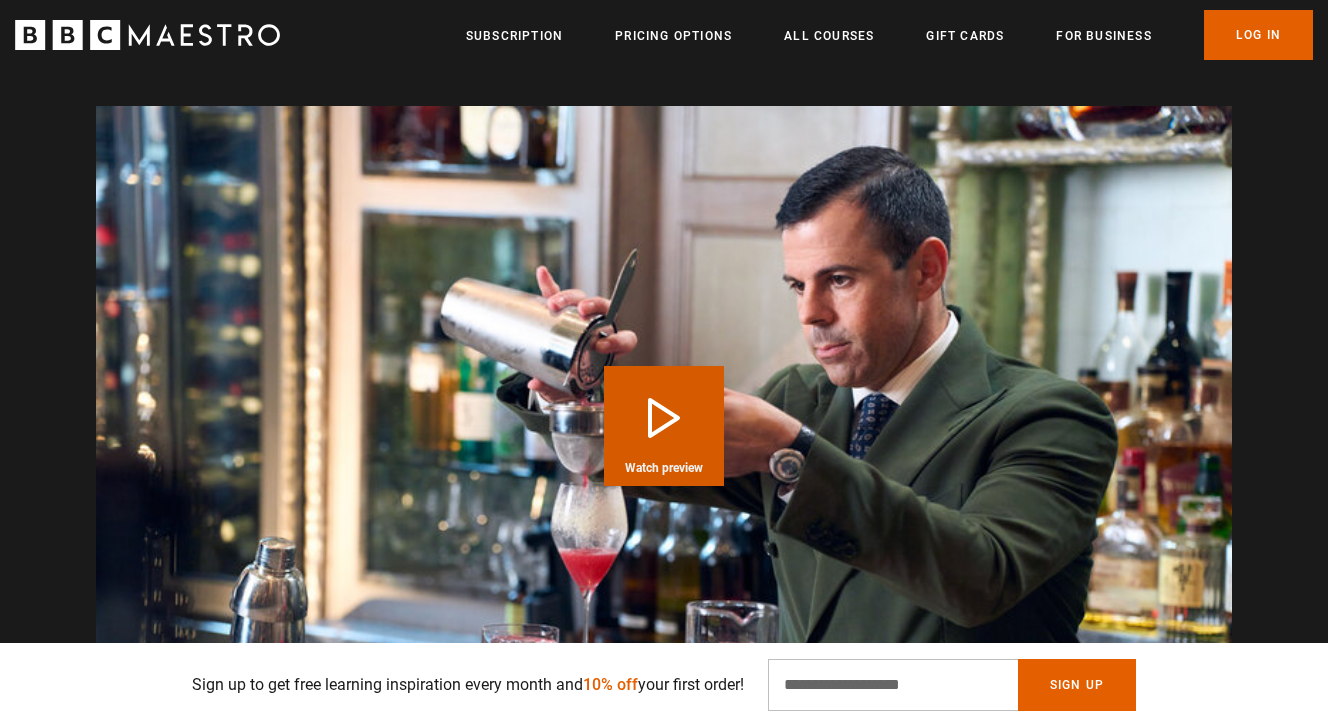 drag, startPoint x: 657, startPoint y: 400, endPoint x: 635, endPoint y: 384, distance: 27.202942 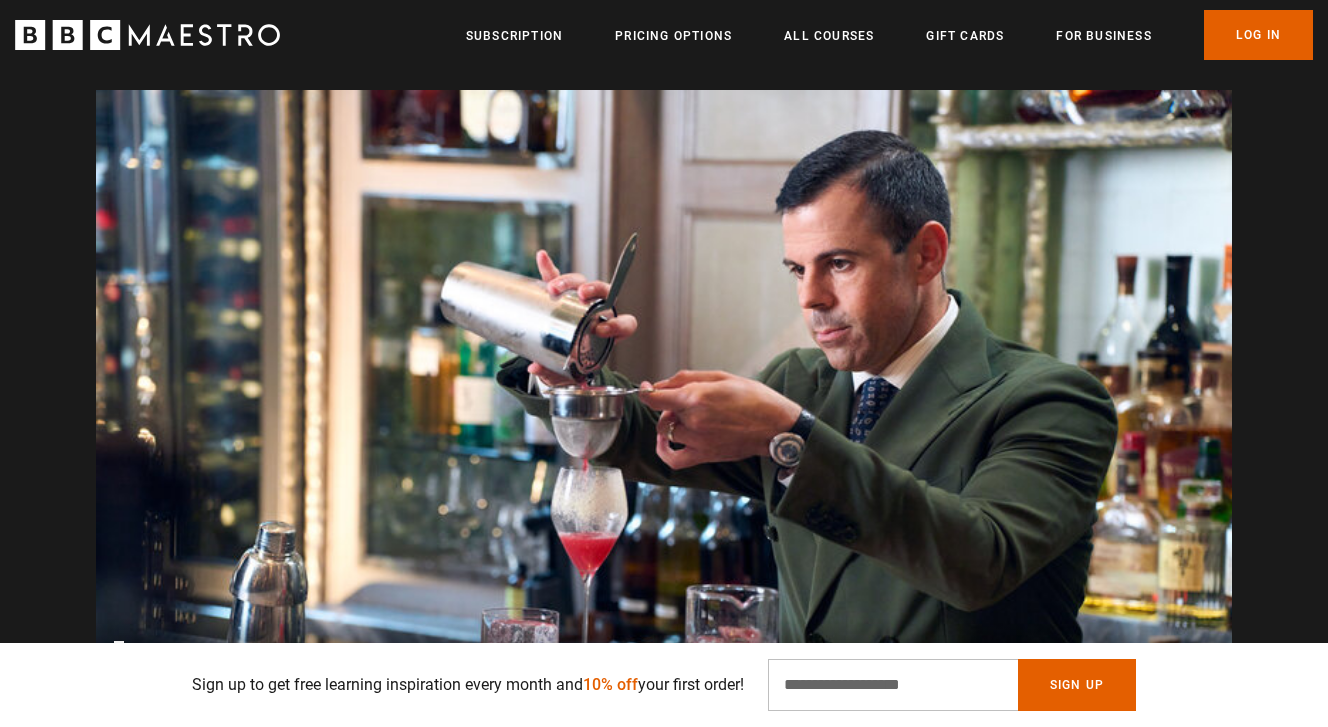 scroll, scrollTop: 2216, scrollLeft: 0, axis: vertical 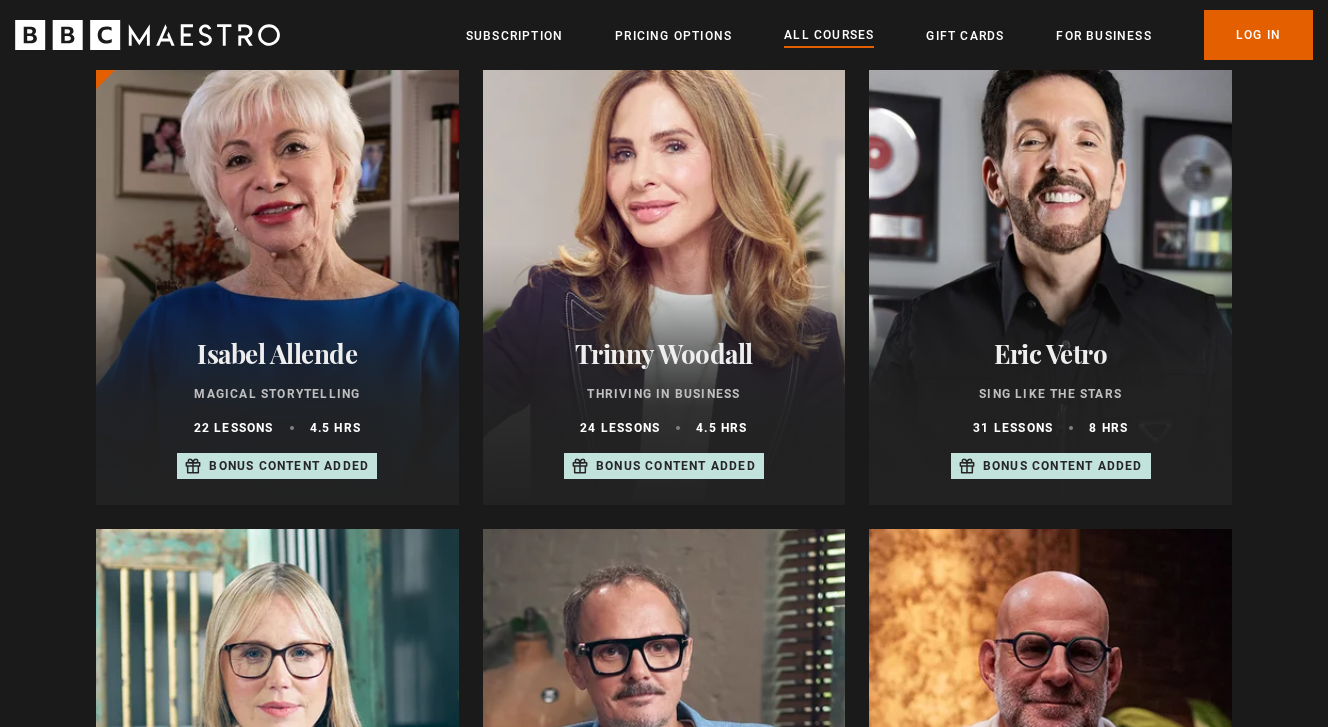 click at bounding box center (1050, 265) 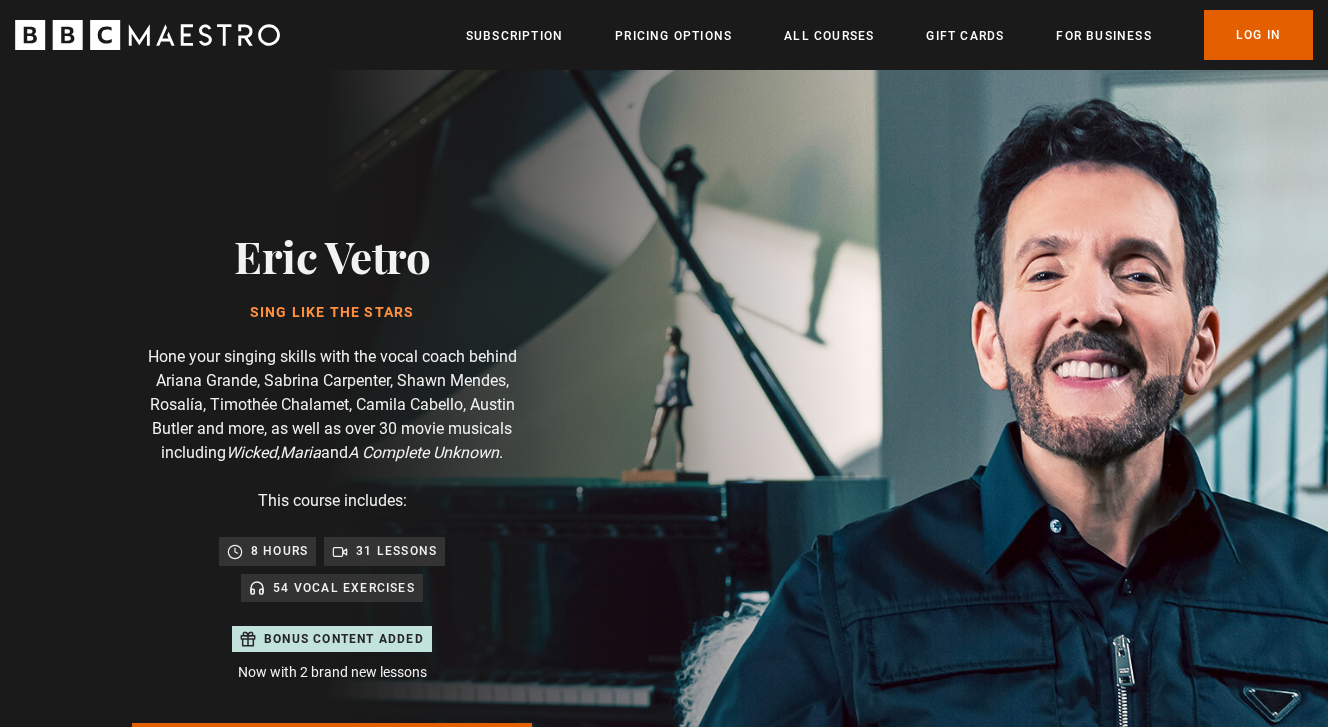 scroll, scrollTop: 0, scrollLeft: 0, axis: both 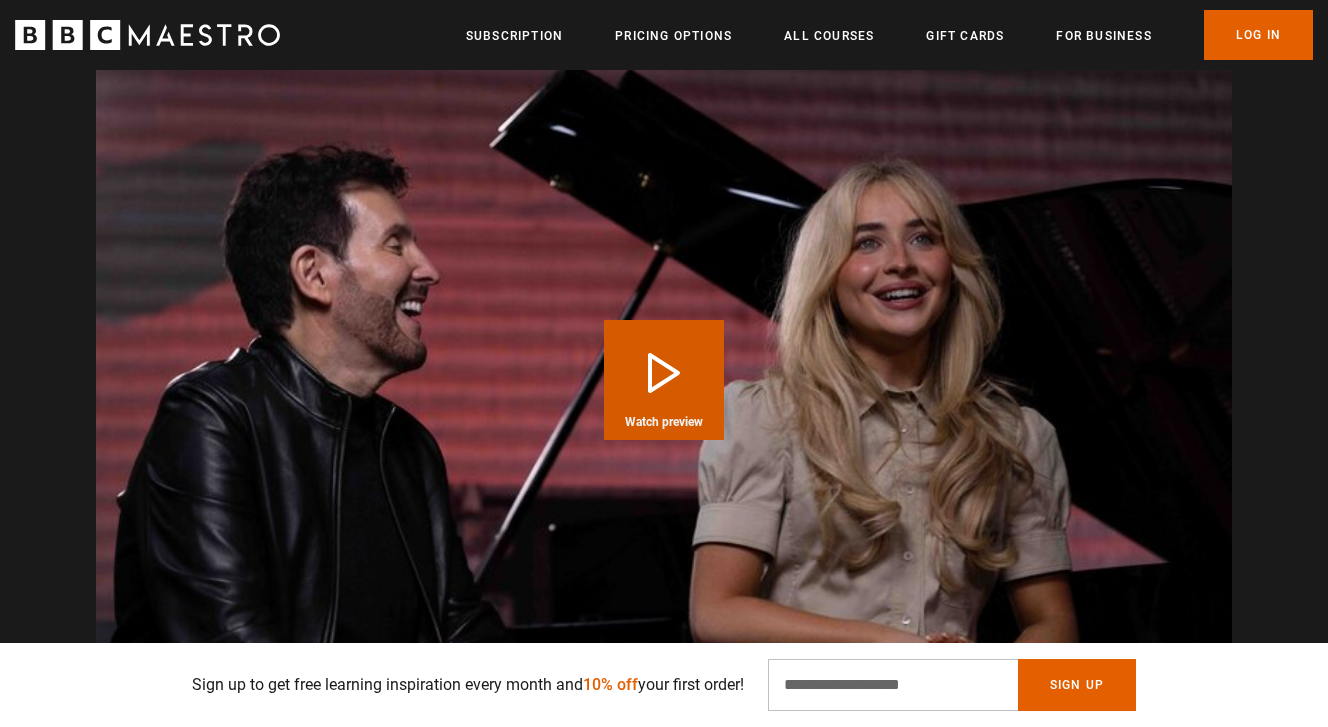 click on "Play Course overview for Sing Like the Stars with Eric Vetro Watch preview" at bounding box center [664, 380] 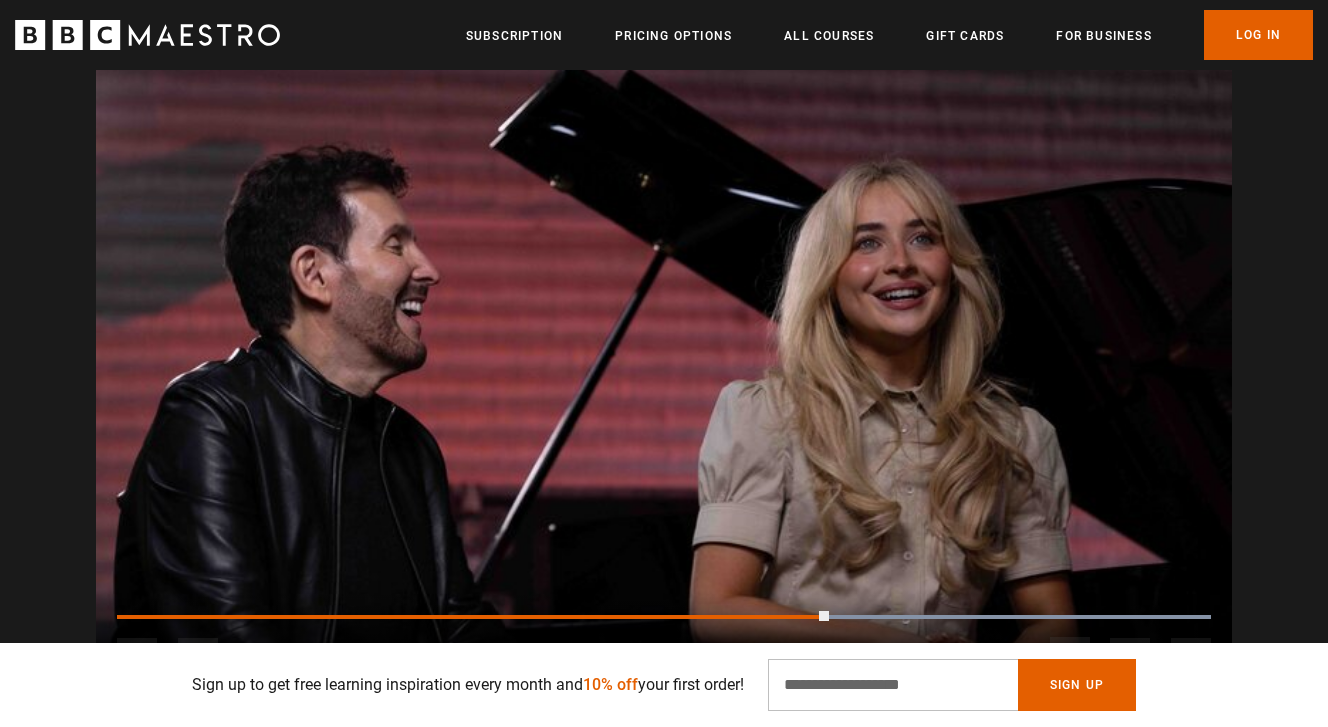 scroll, scrollTop: 0, scrollLeft: 2357, axis: horizontal 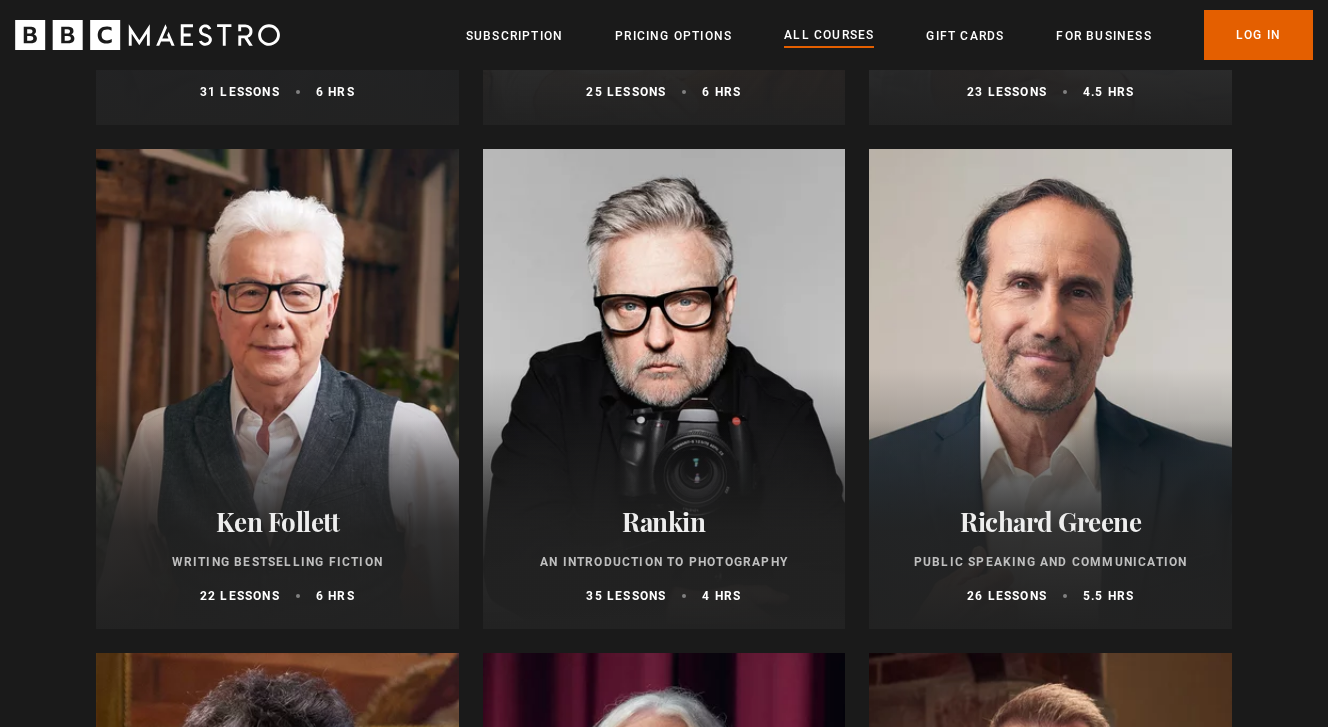 click at bounding box center [277, 389] 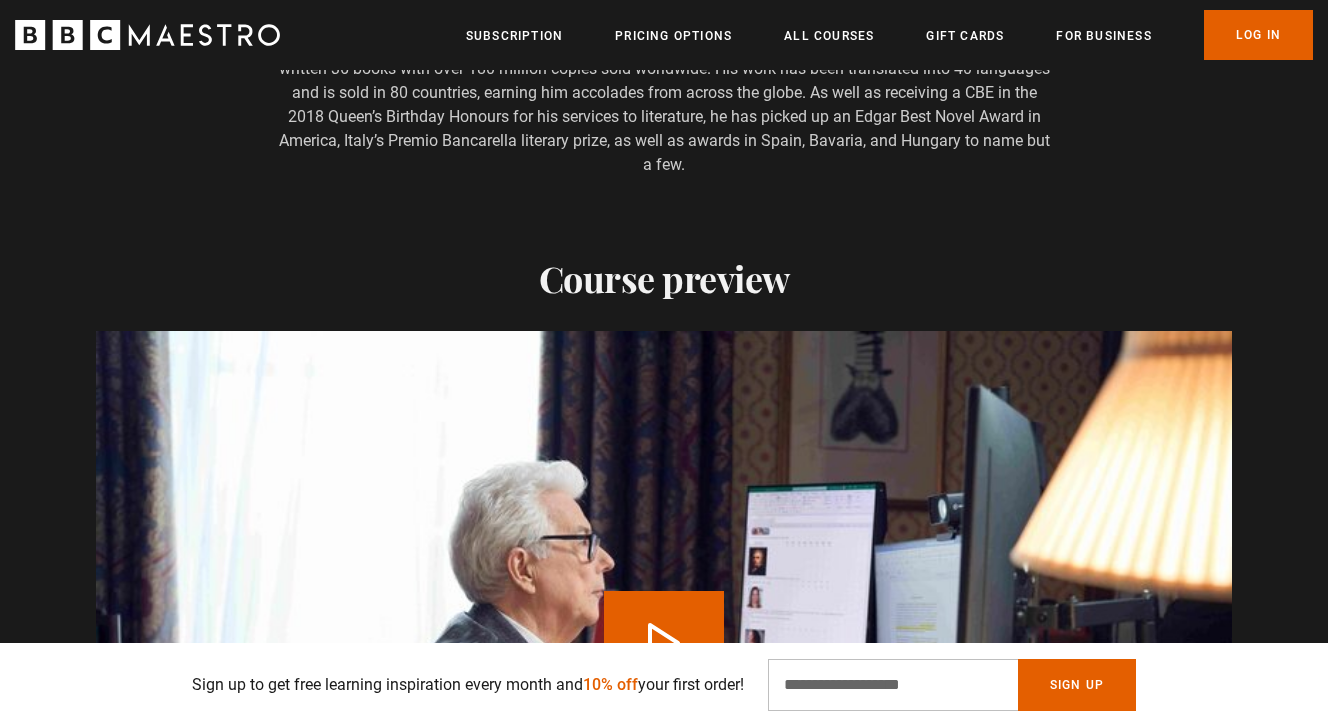 scroll, scrollTop: 2000, scrollLeft: 0, axis: vertical 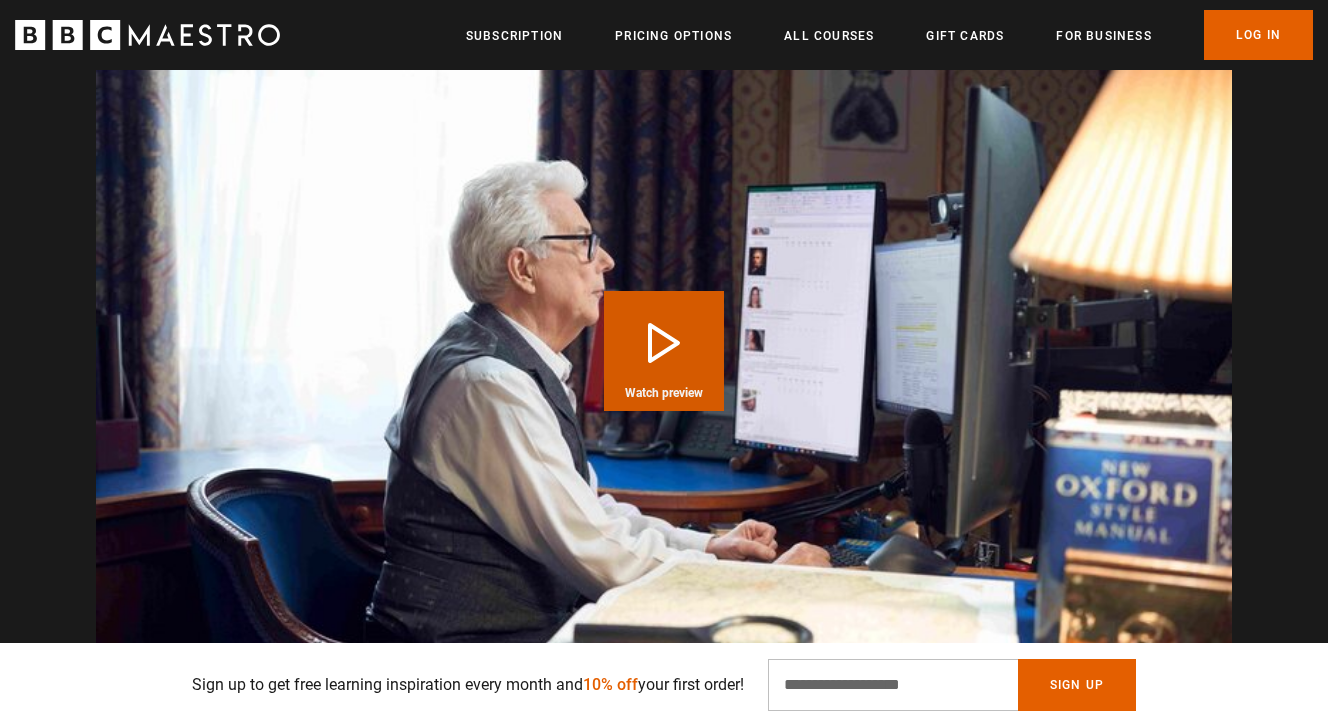 click on "Play Course overview for Writing Bestselling Fiction with Ken Follett Watch preview" at bounding box center [664, 351] 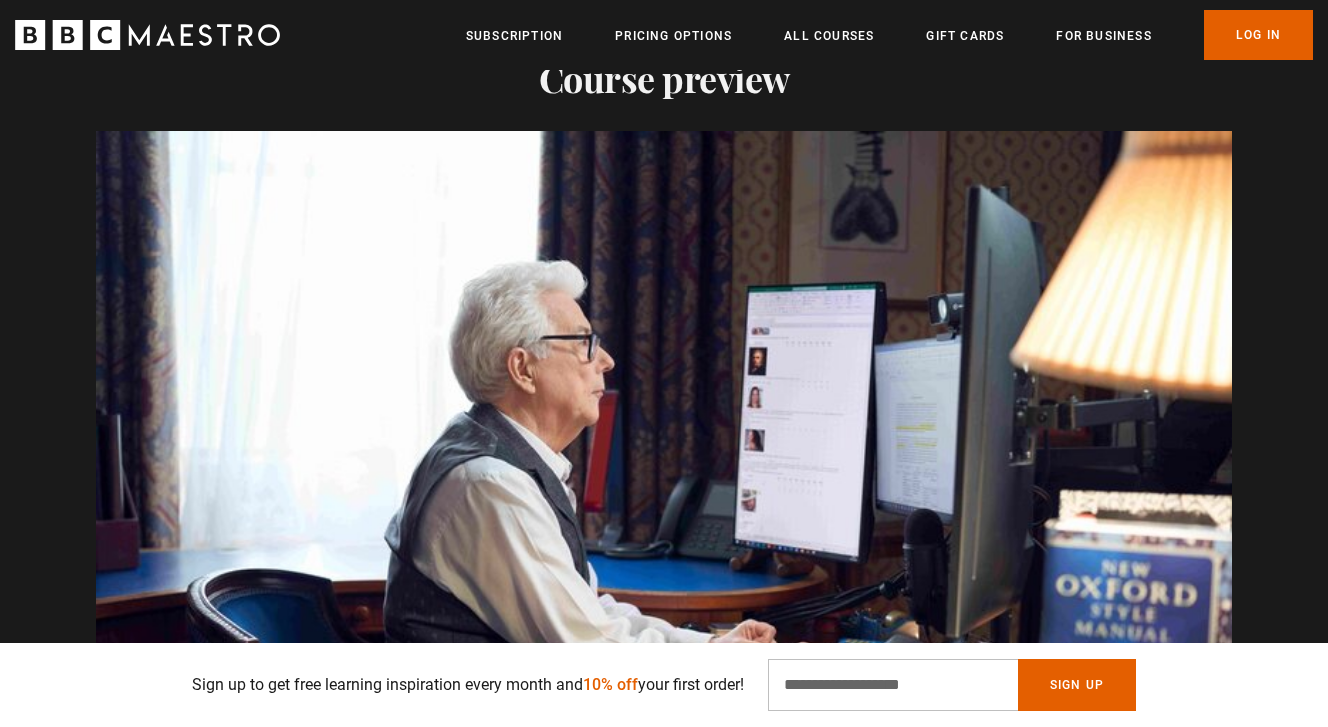 scroll, scrollTop: 2000, scrollLeft: 0, axis: vertical 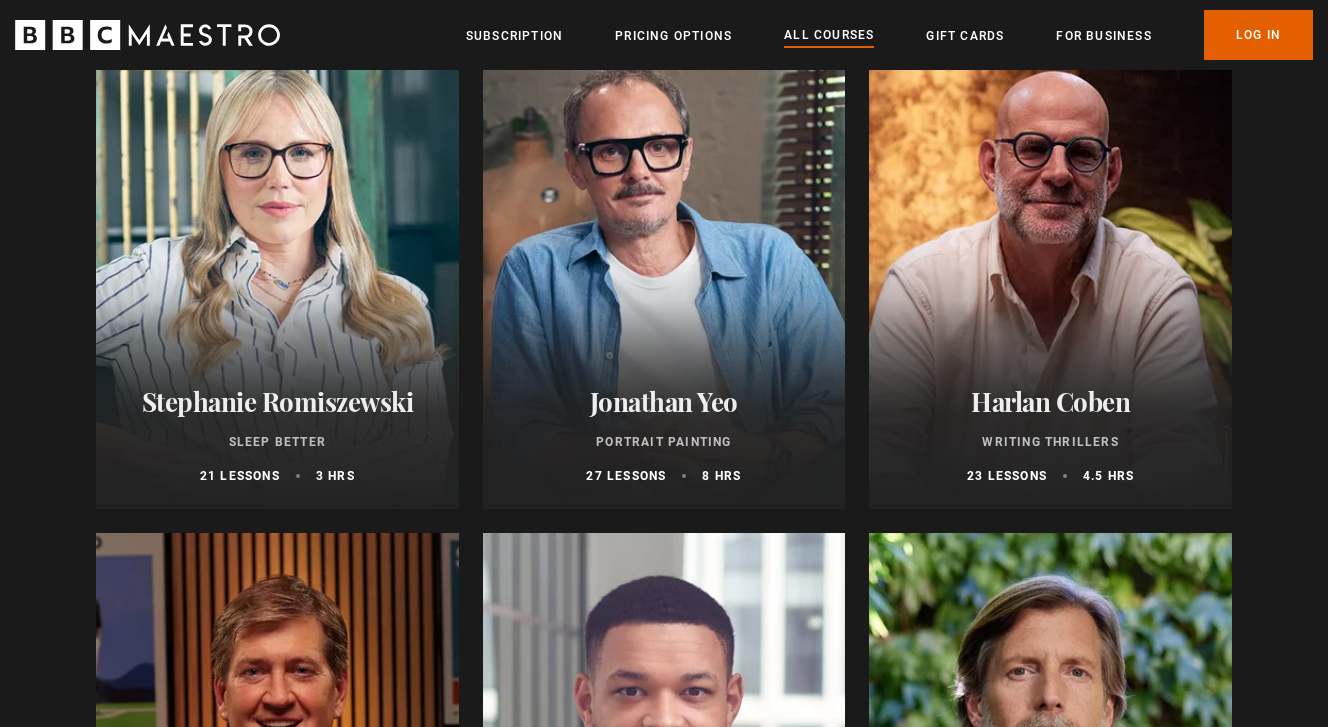 click at bounding box center (1050, 269) 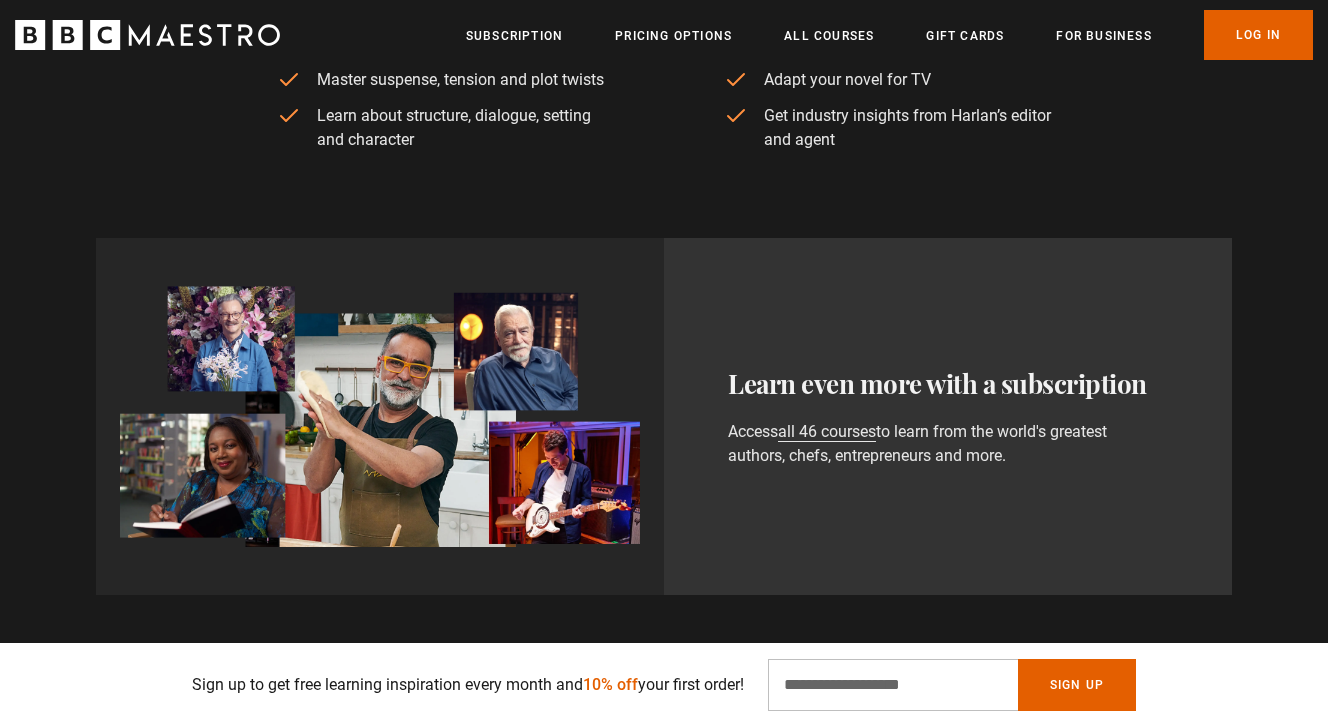 scroll, scrollTop: 1400, scrollLeft: 0, axis: vertical 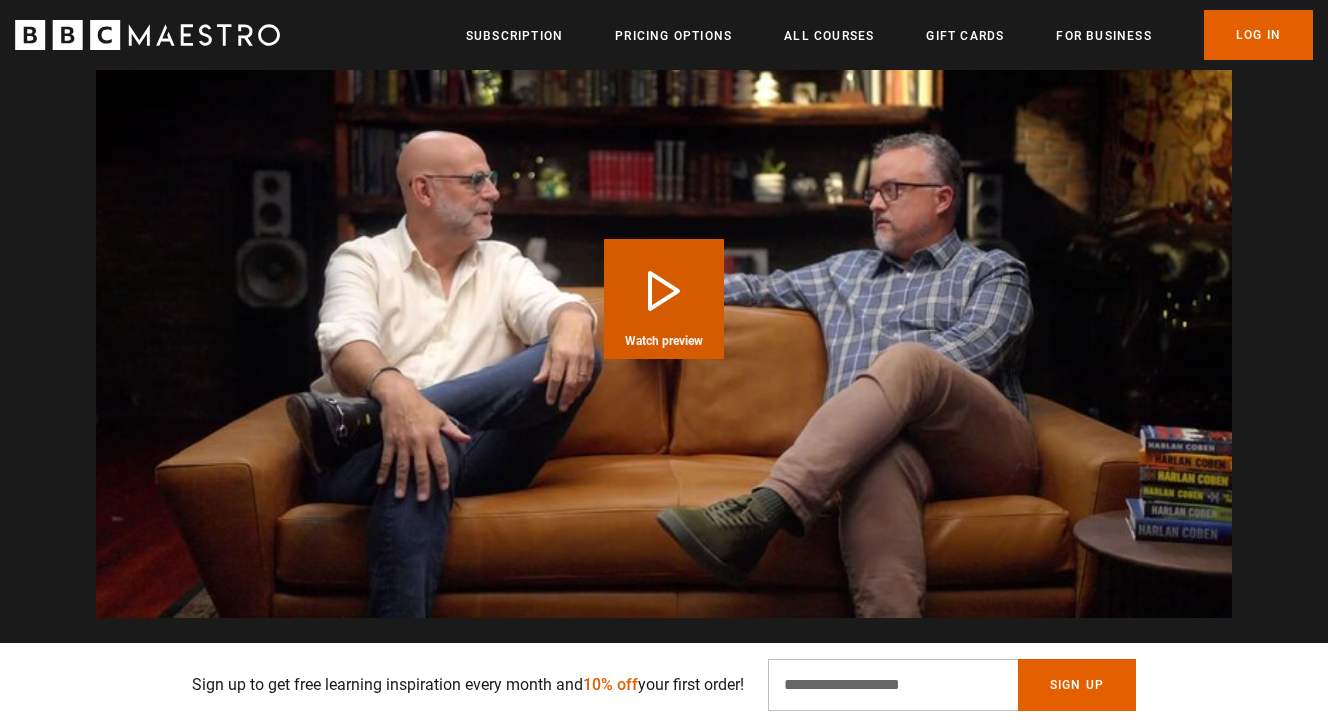 click on "Play Course overview for Writing Thrillers with Harlan Coben Watch preview" at bounding box center [664, 299] 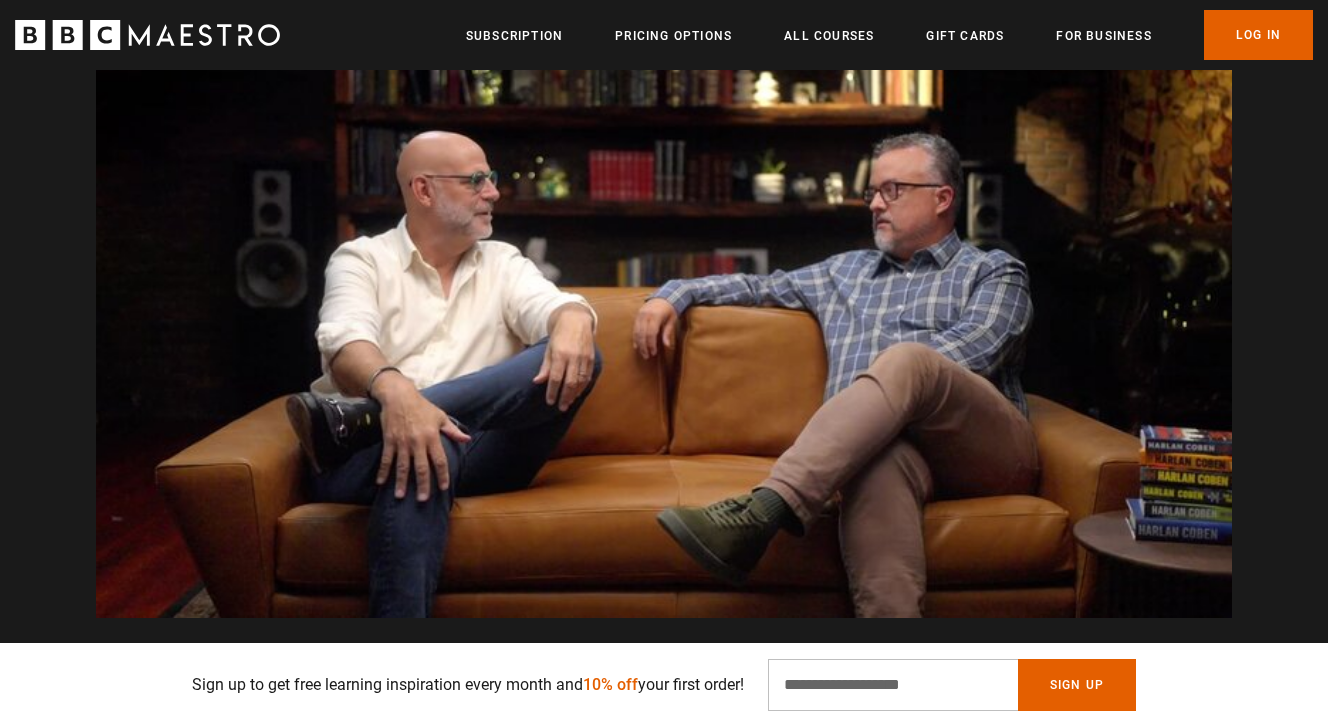 scroll, scrollTop: 0, scrollLeft: 2619, axis: horizontal 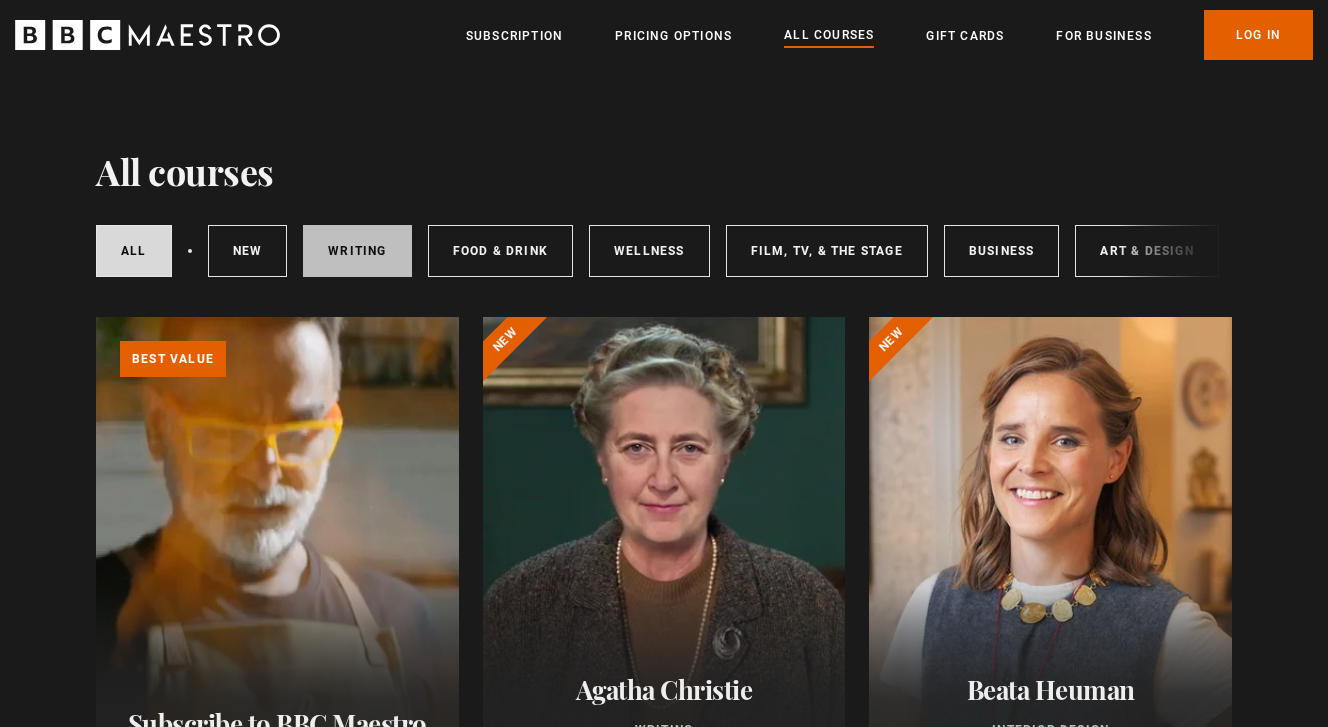 click on "Writing" at bounding box center [357, 251] 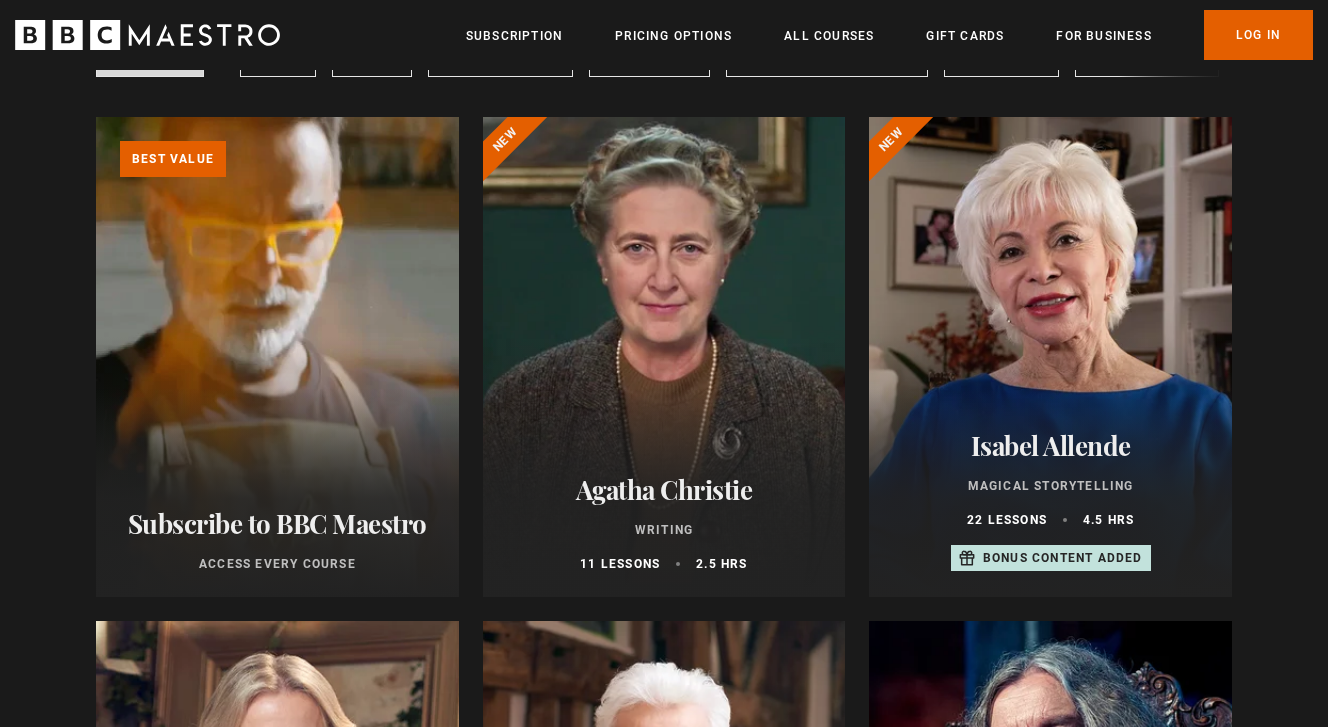scroll, scrollTop: 200, scrollLeft: 0, axis: vertical 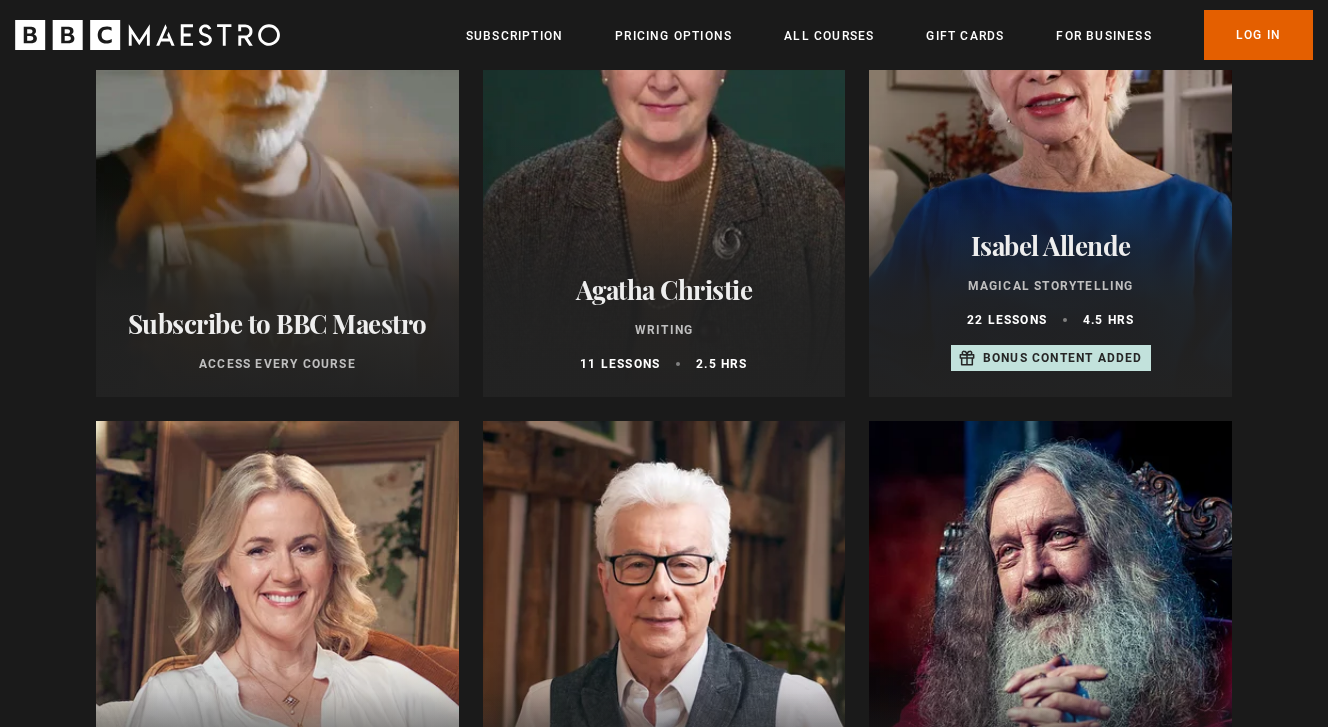 click at bounding box center [664, 157] 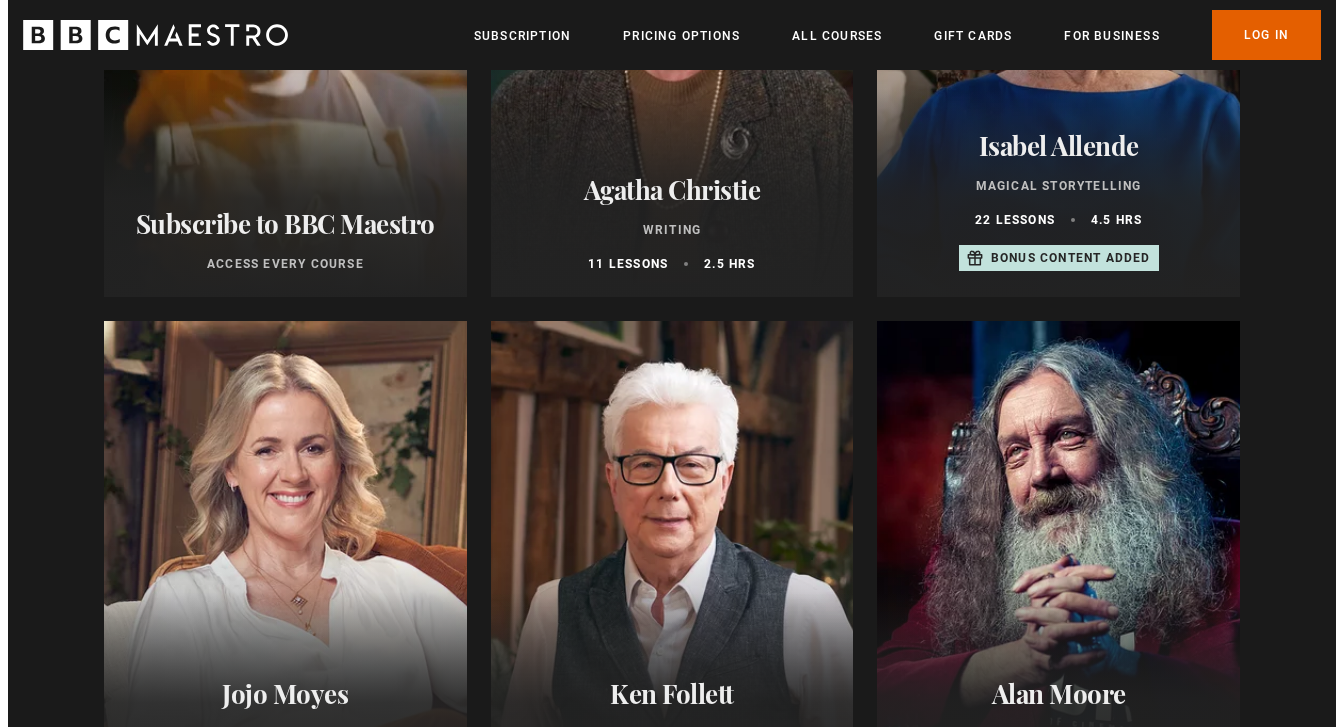 scroll, scrollTop: 700, scrollLeft: 0, axis: vertical 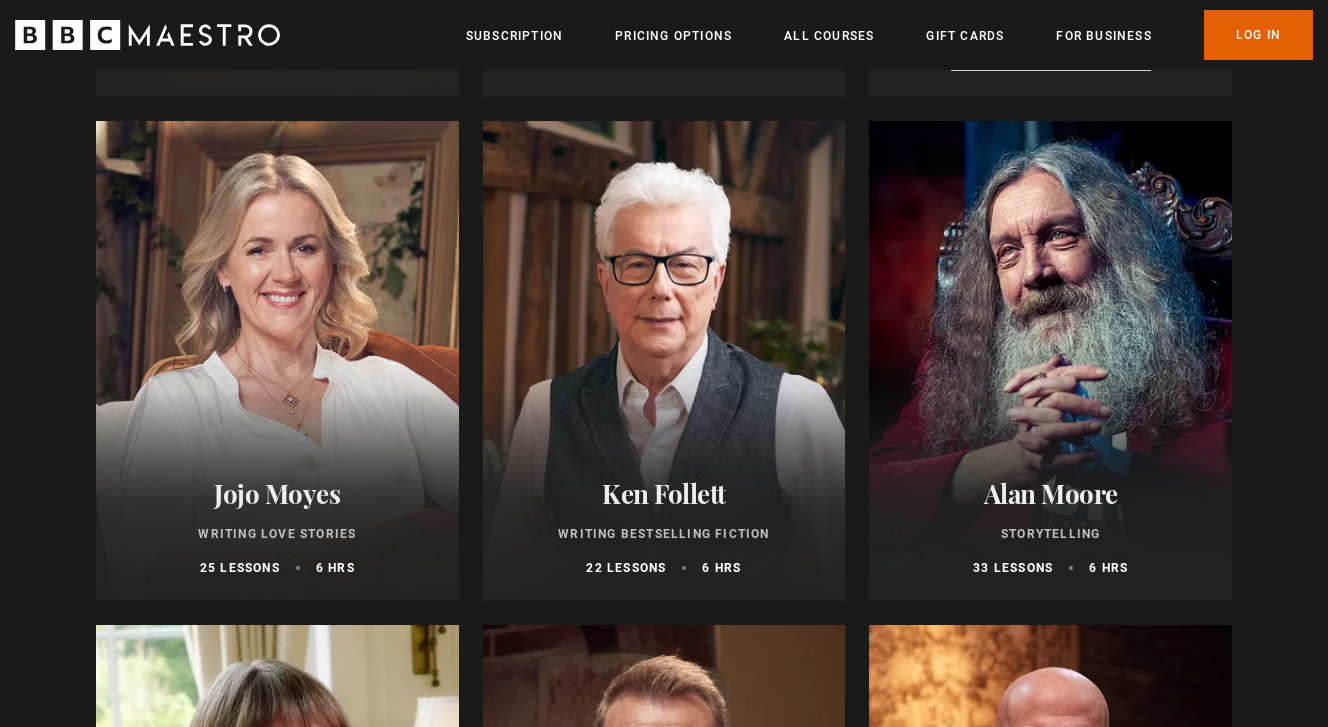 click at bounding box center [277, 361] 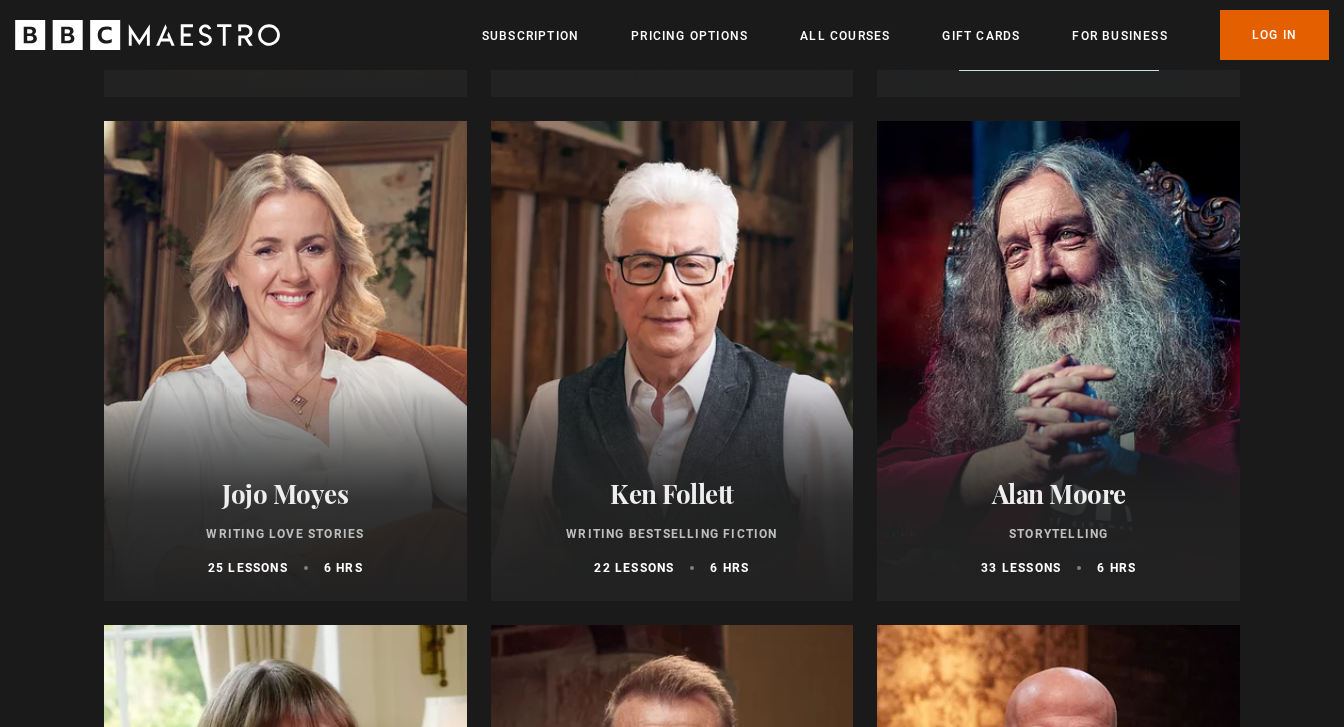 click at bounding box center (1058, 361) 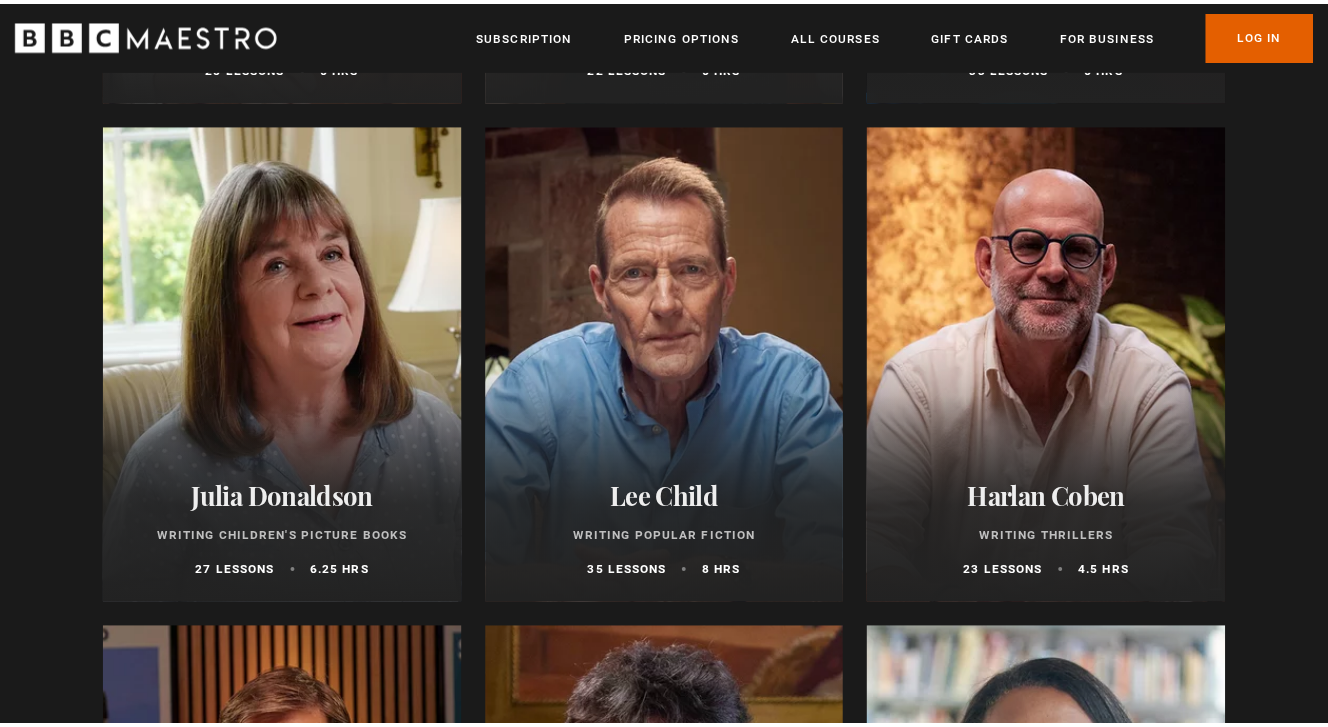 scroll, scrollTop: 1300, scrollLeft: 0, axis: vertical 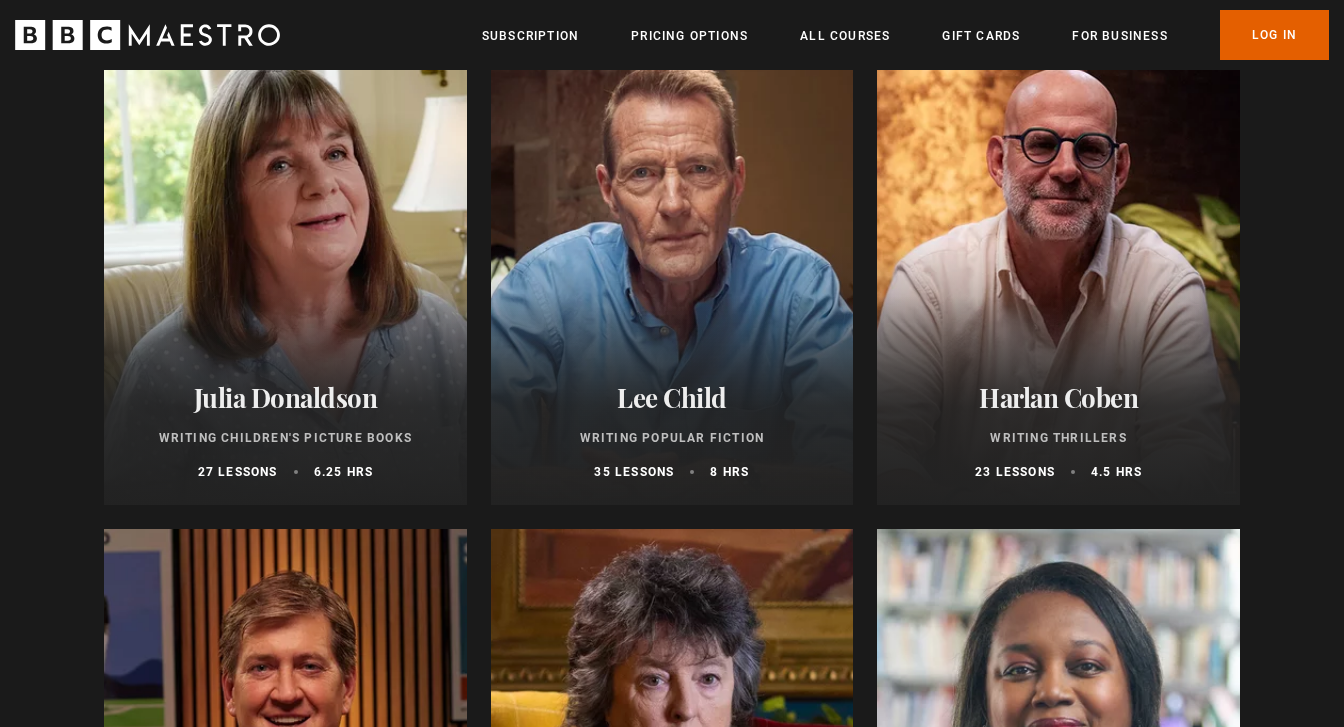 click at bounding box center [672, 265] 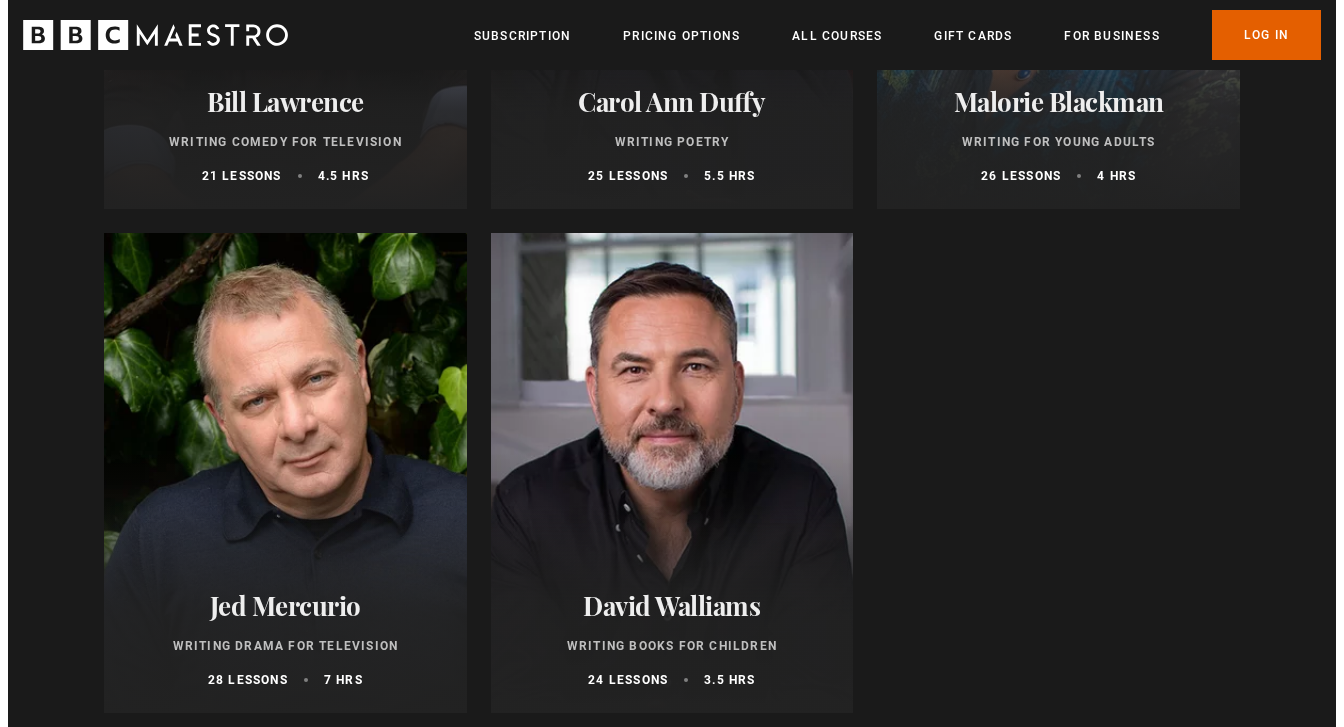 scroll, scrollTop: 2200, scrollLeft: 0, axis: vertical 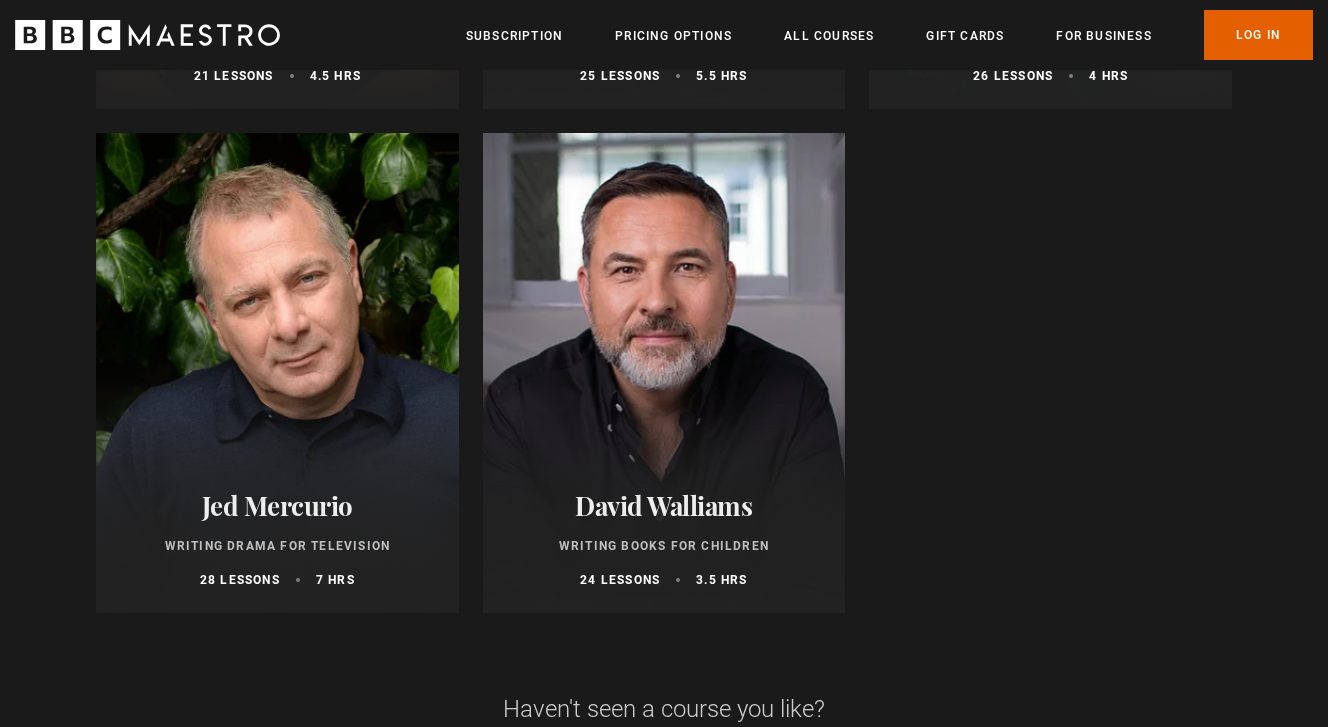 click at bounding box center [277, 373] 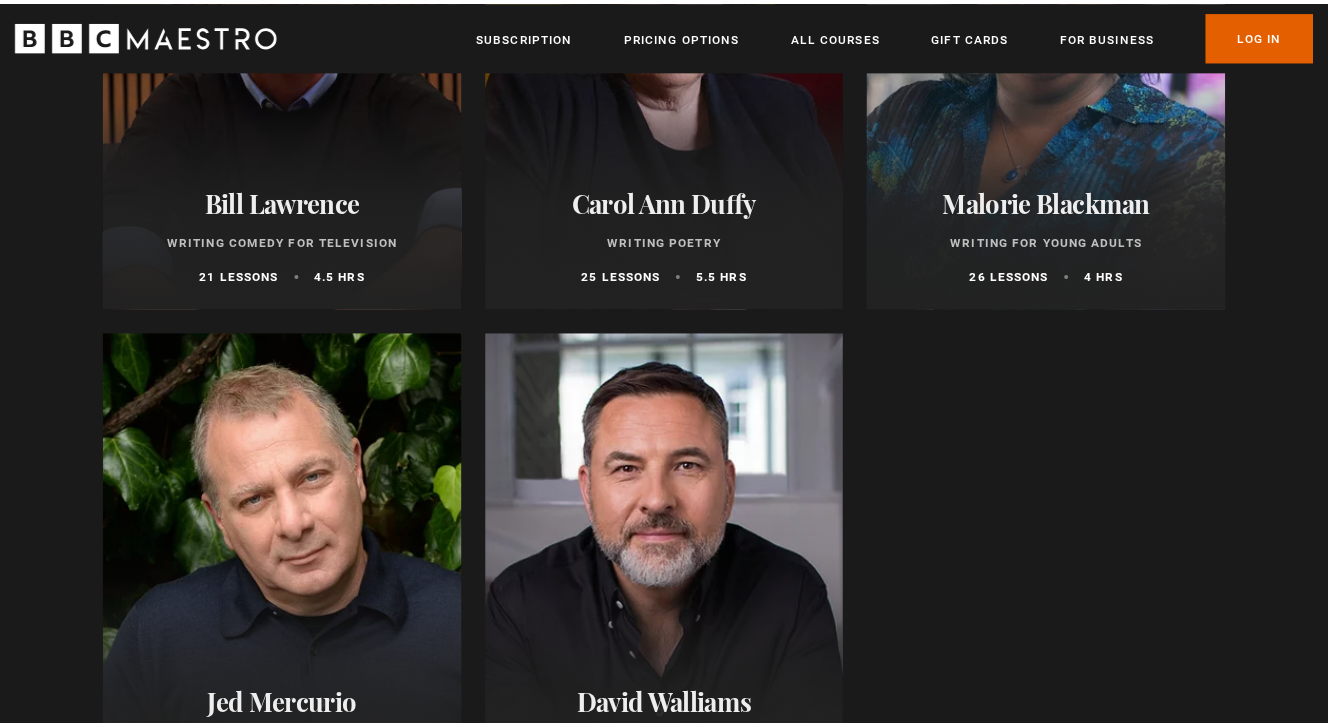 scroll, scrollTop: 1800, scrollLeft: 0, axis: vertical 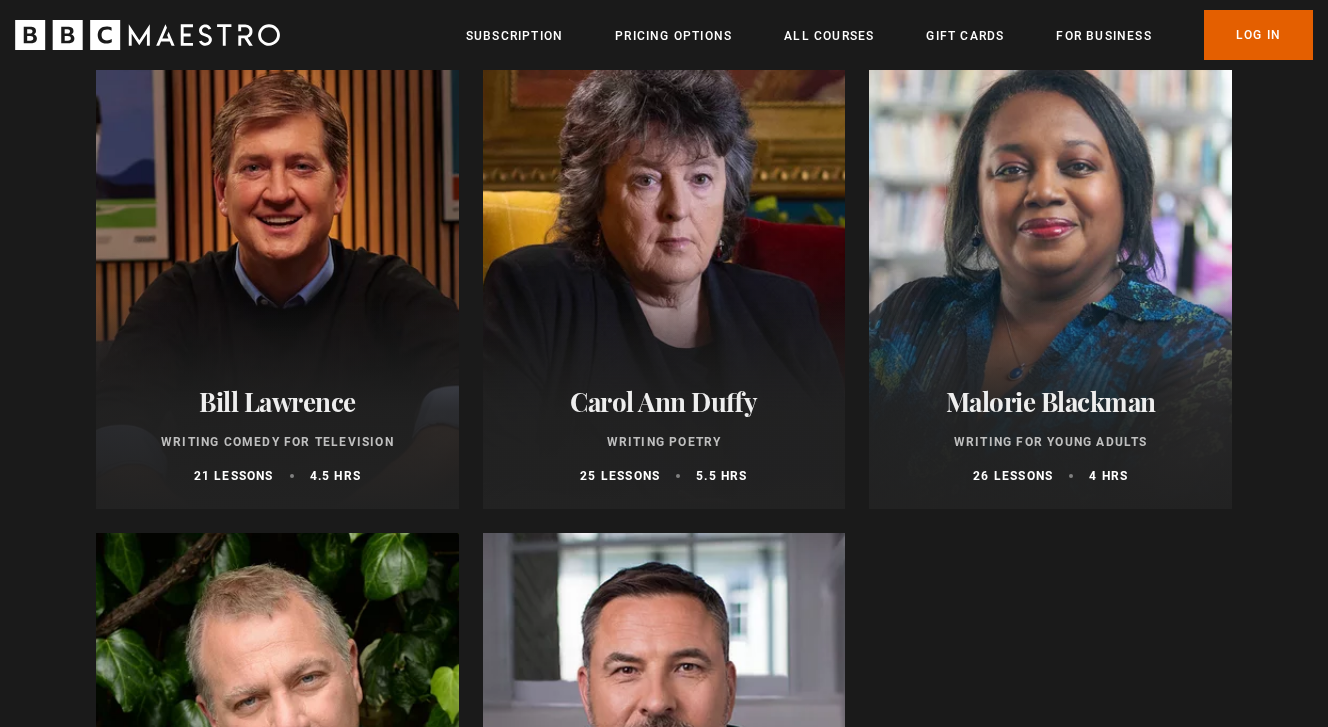 click at bounding box center [277, 269] 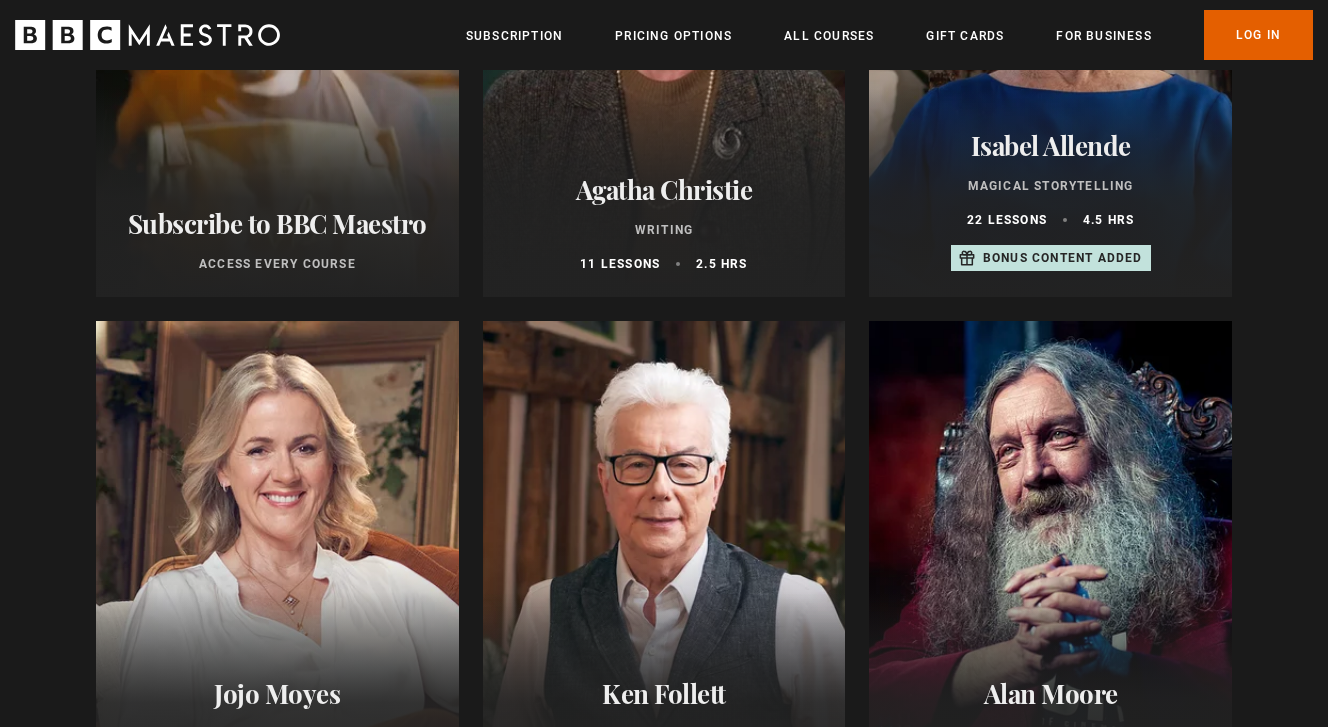 scroll, scrollTop: 0, scrollLeft: 0, axis: both 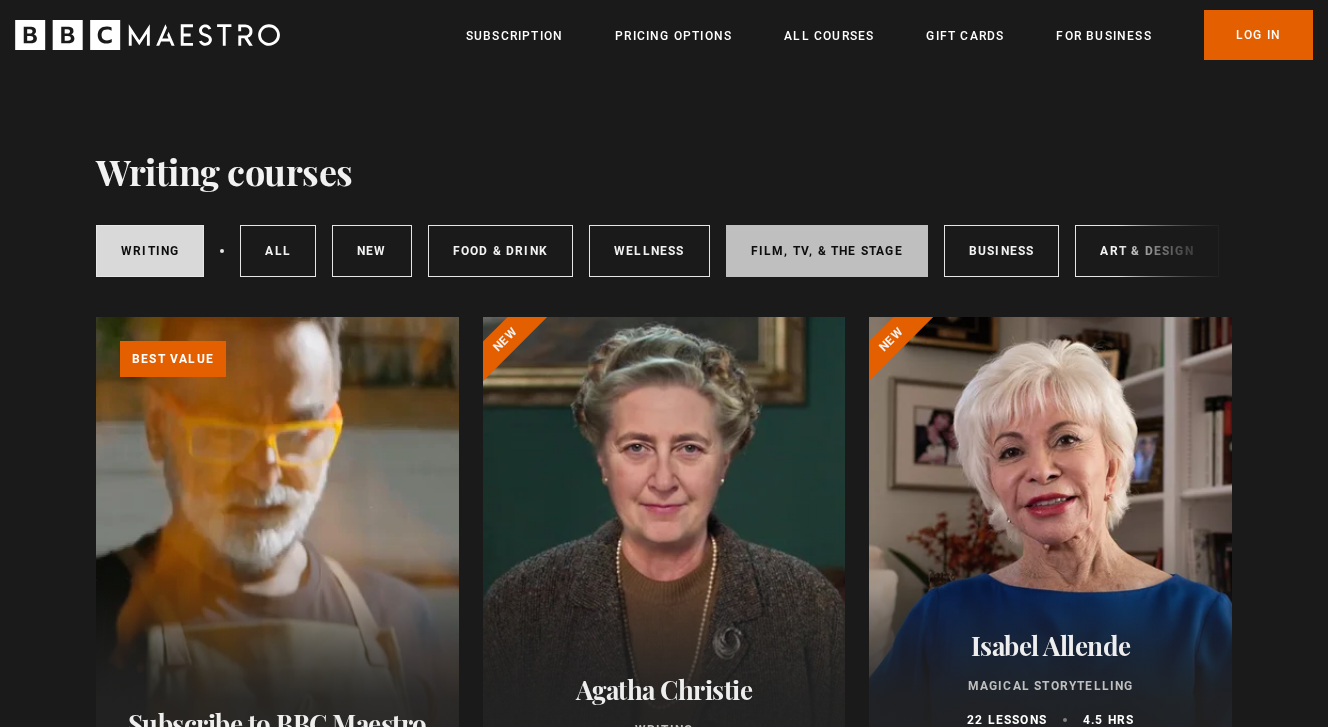 click on "Film, TV, & The Stage" at bounding box center (827, 251) 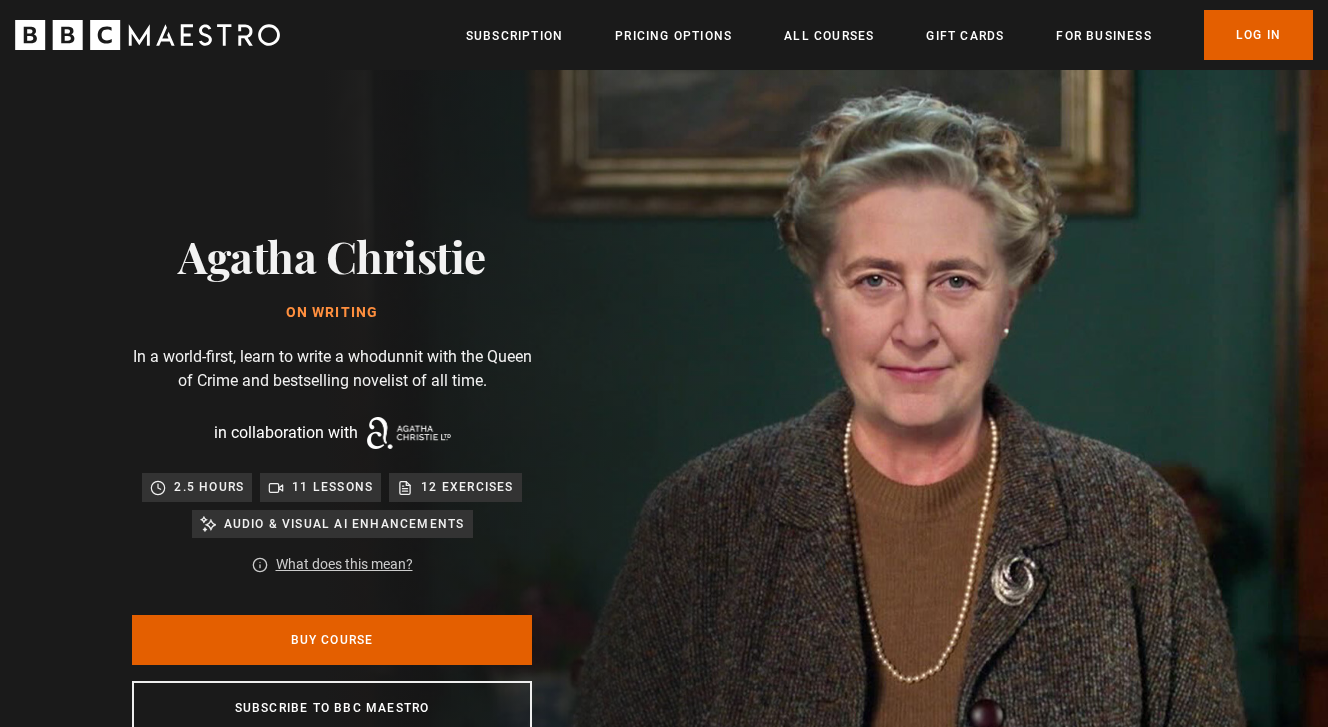 scroll, scrollTop: 1200, scrollLeft: 0, axis: vertical 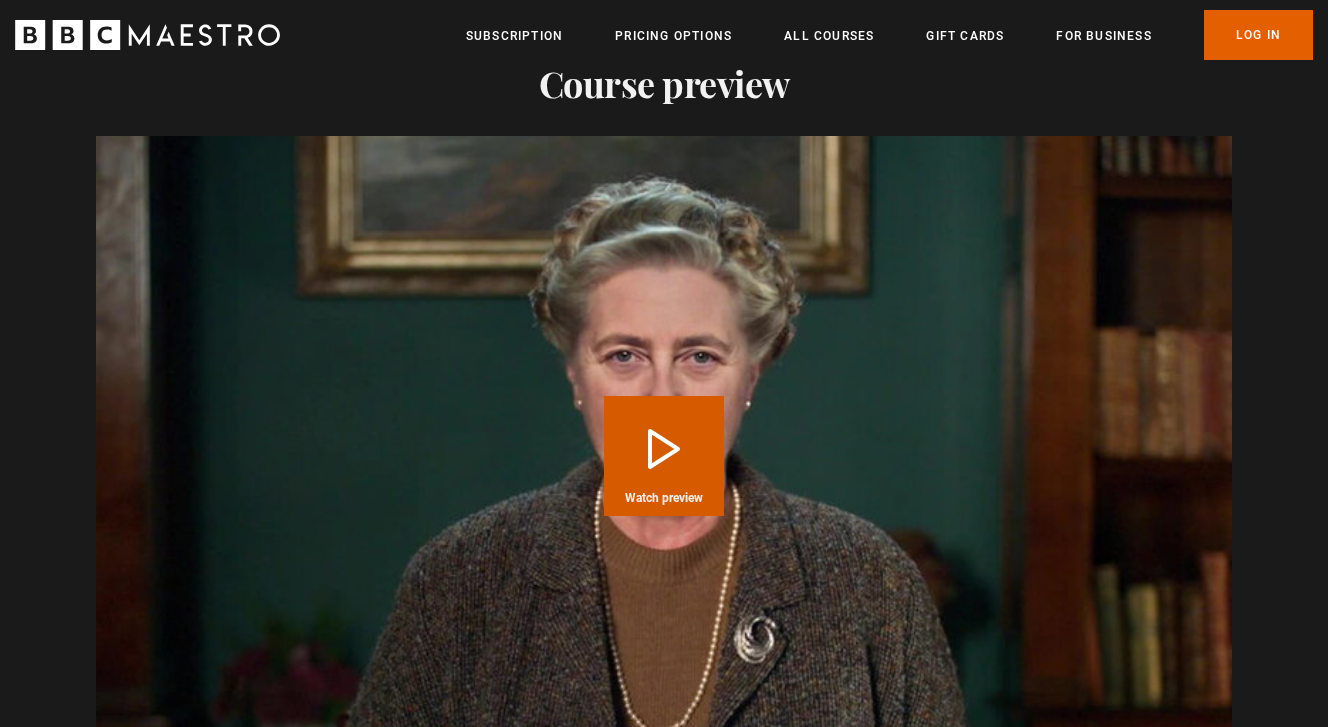 click on "Play Course overview for Writing with Agatha Christie Watch preview" at bounding box center [664, 456] 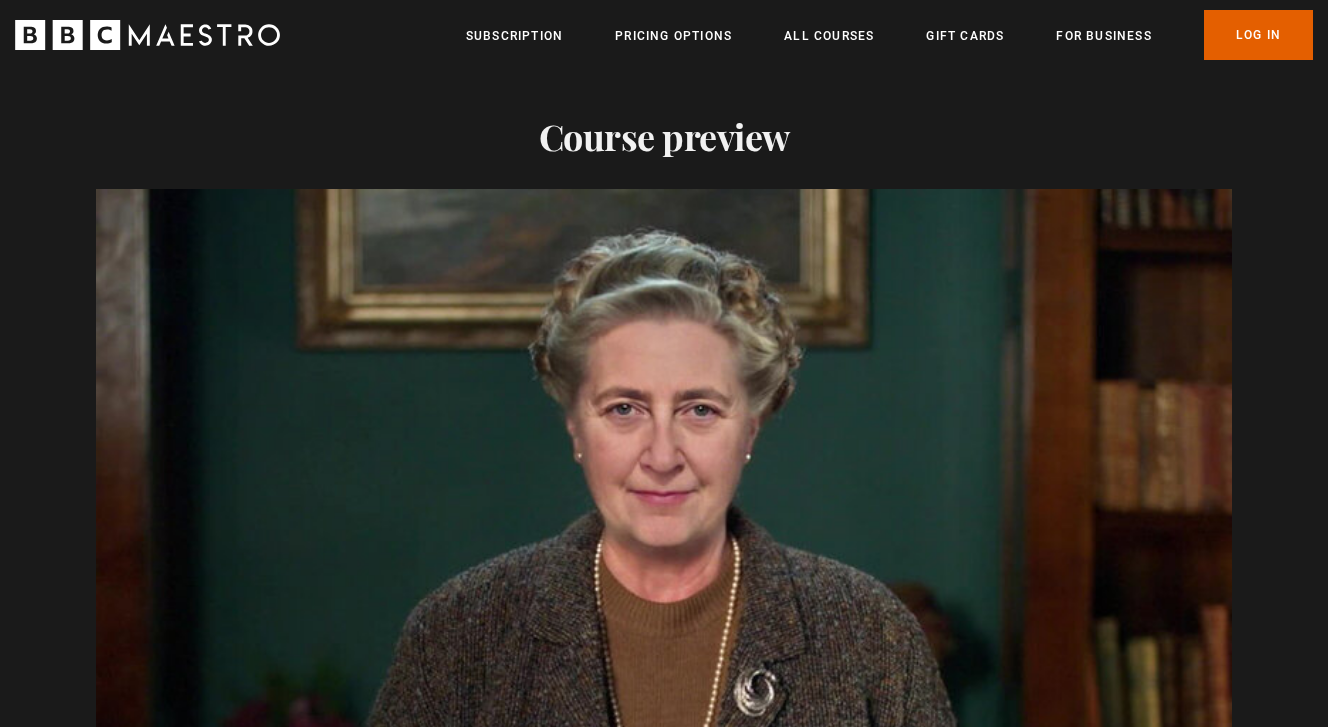scroll, scrollTop: 2047, scrollLeft: 0, axis: vertical 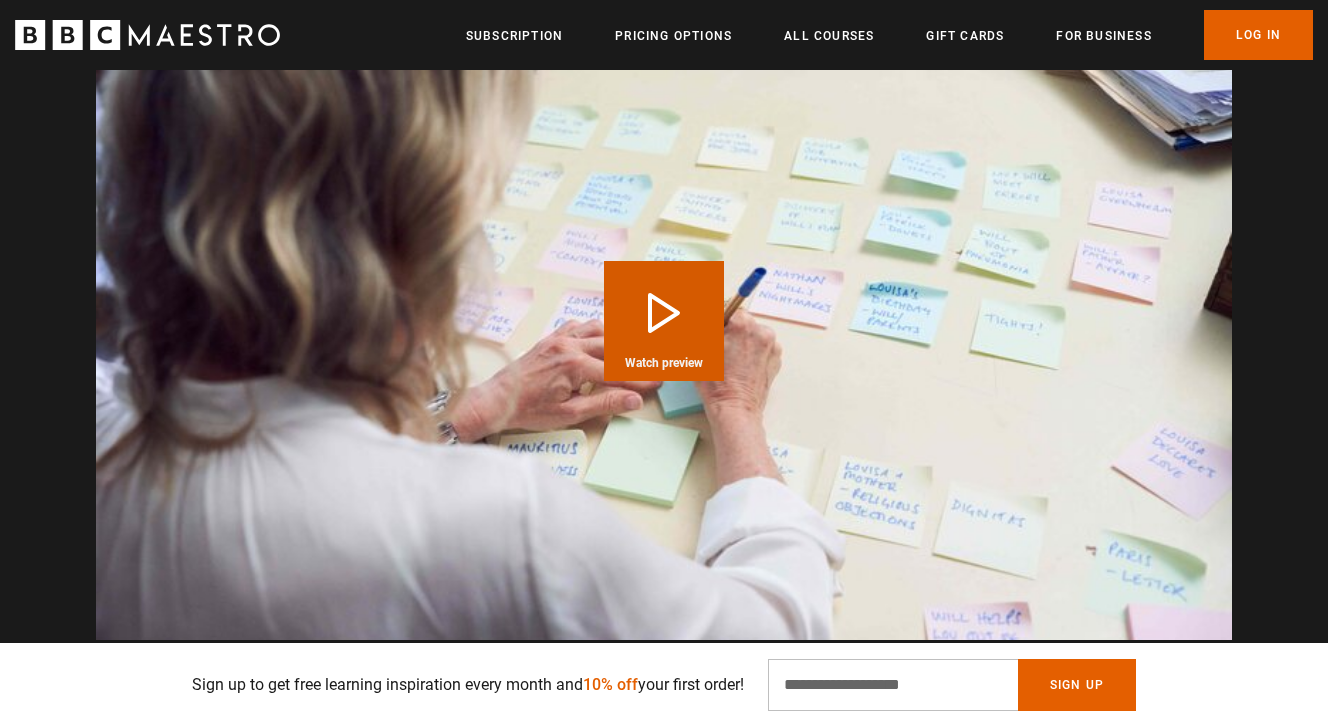 click on "Play Course overview for Writing Love Stories with Jojo Moyes Watch preview" at bounding box center (664, 321) 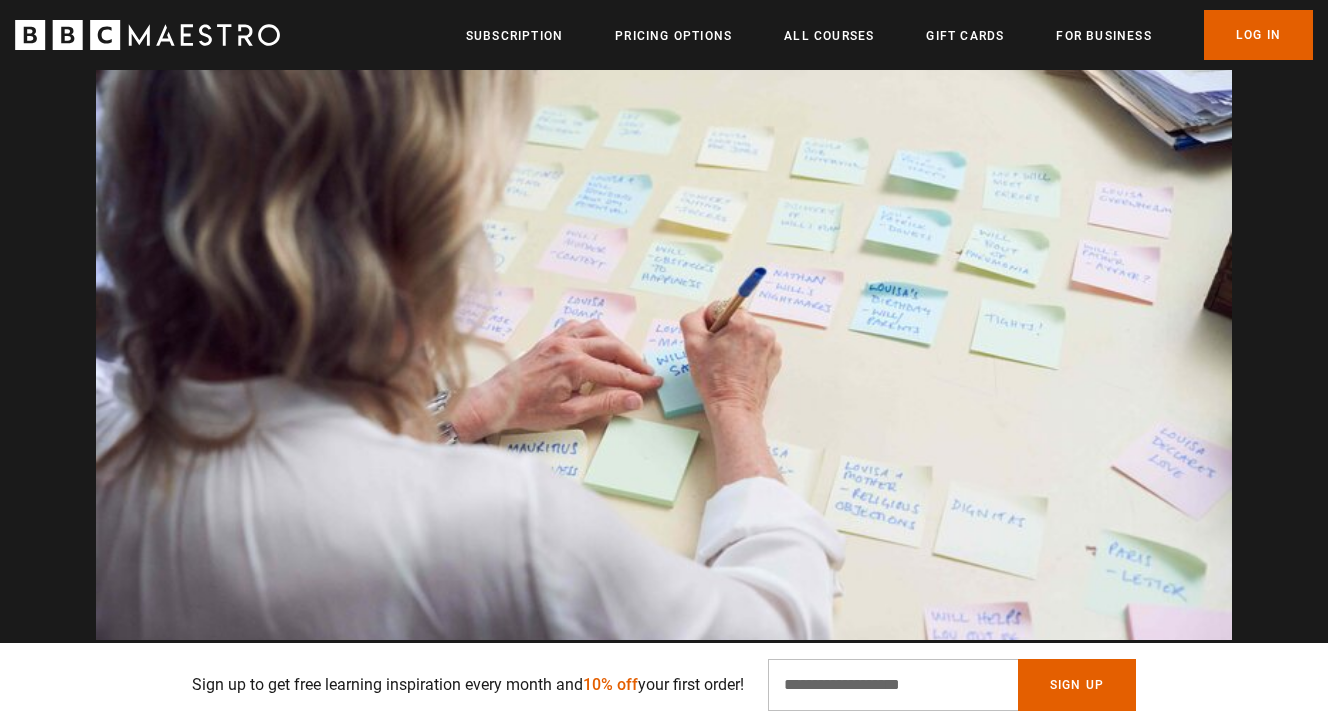 scroll, scrollTop: 0, scrollLeft: 3143, axis: horizontal 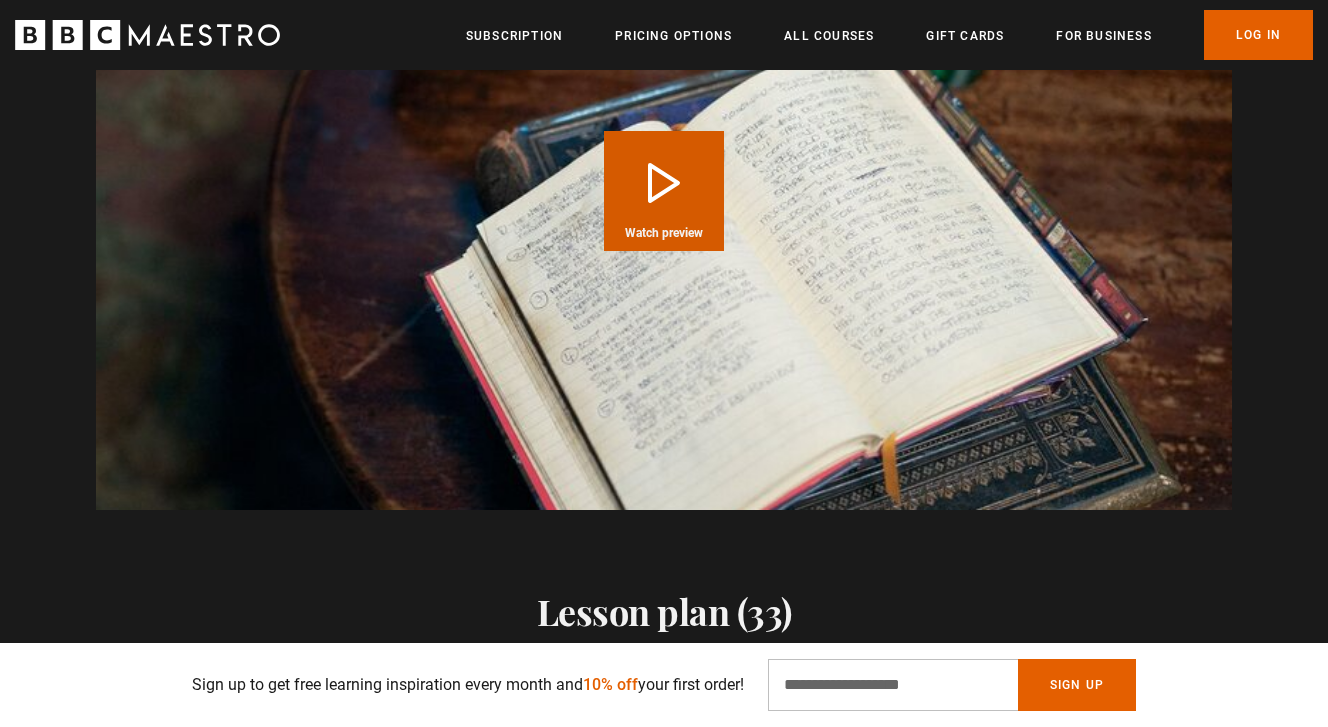 click on "Play Course overview for Storytelling with Alan Moore Watch preview" at bounding box center [664, 191] 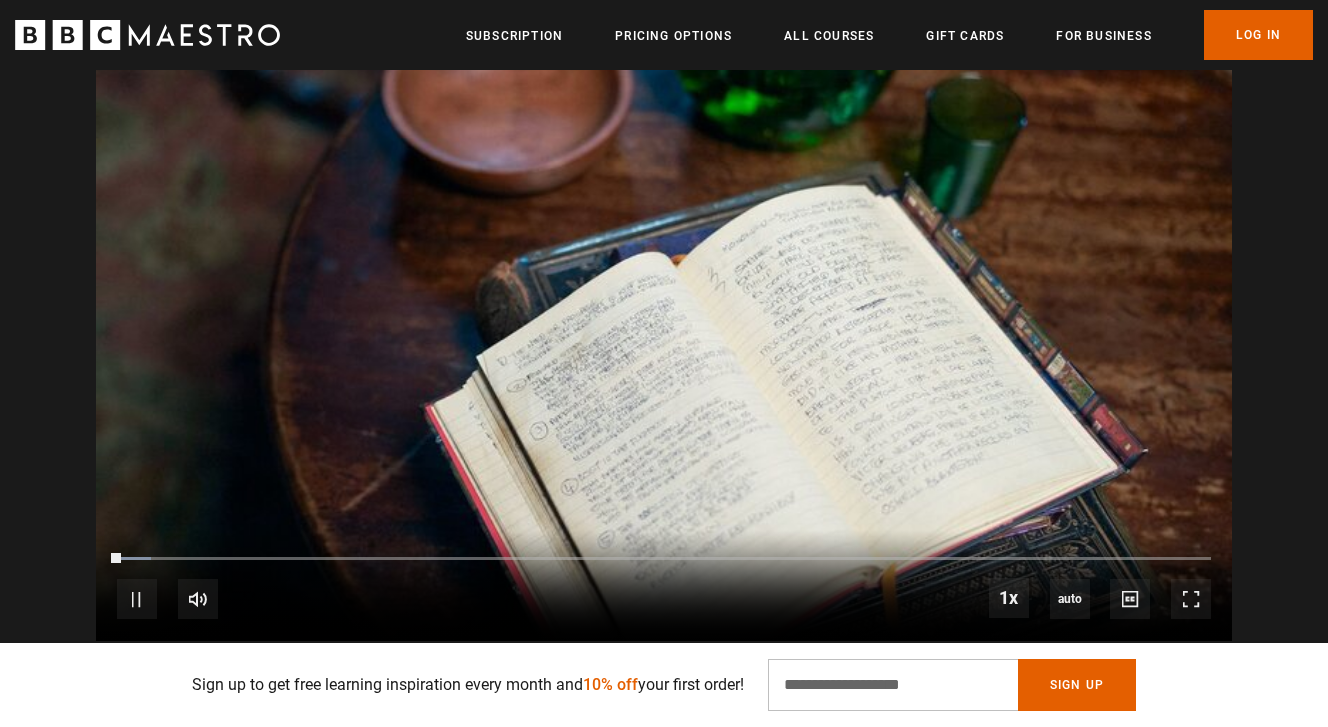 scroll, scrollTop: 1969, scrollLeft: 0, axis: vertical 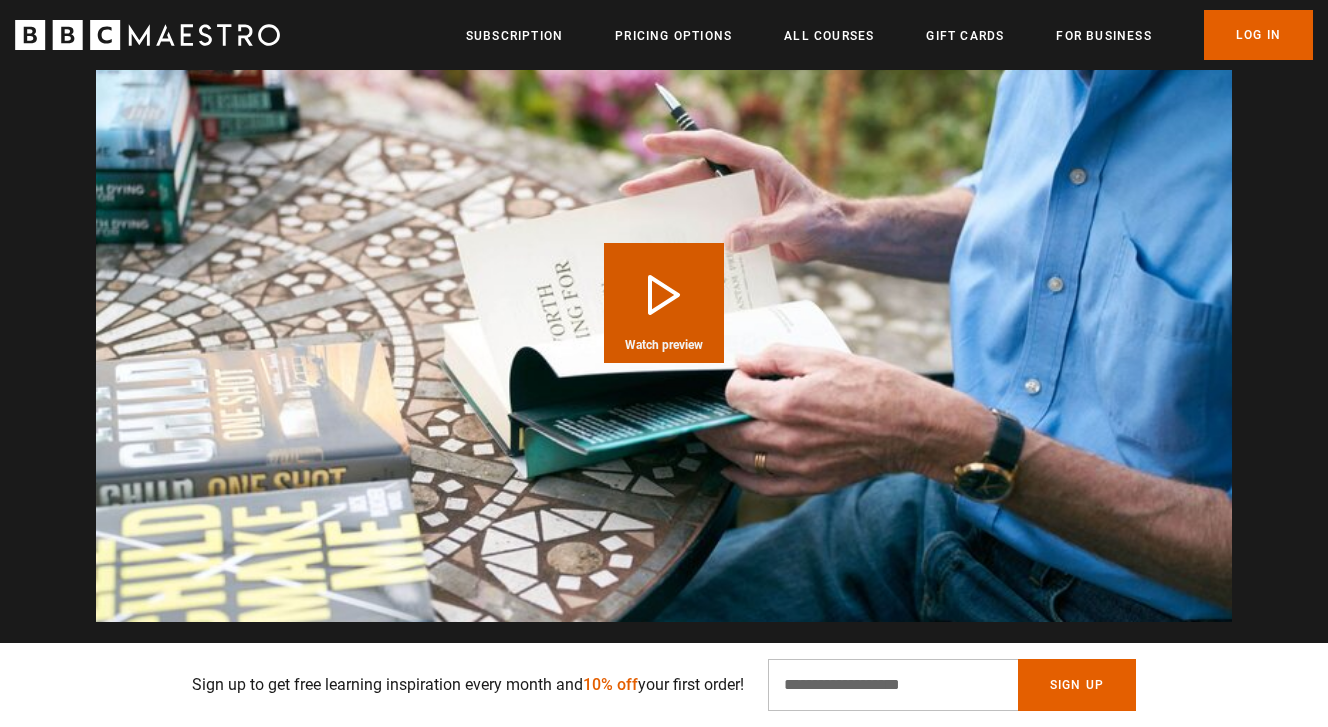 drag, startPoint x: 636, startPoint y: 282, endPoint x: 24, endPoint y: 265, distance: 612.2361 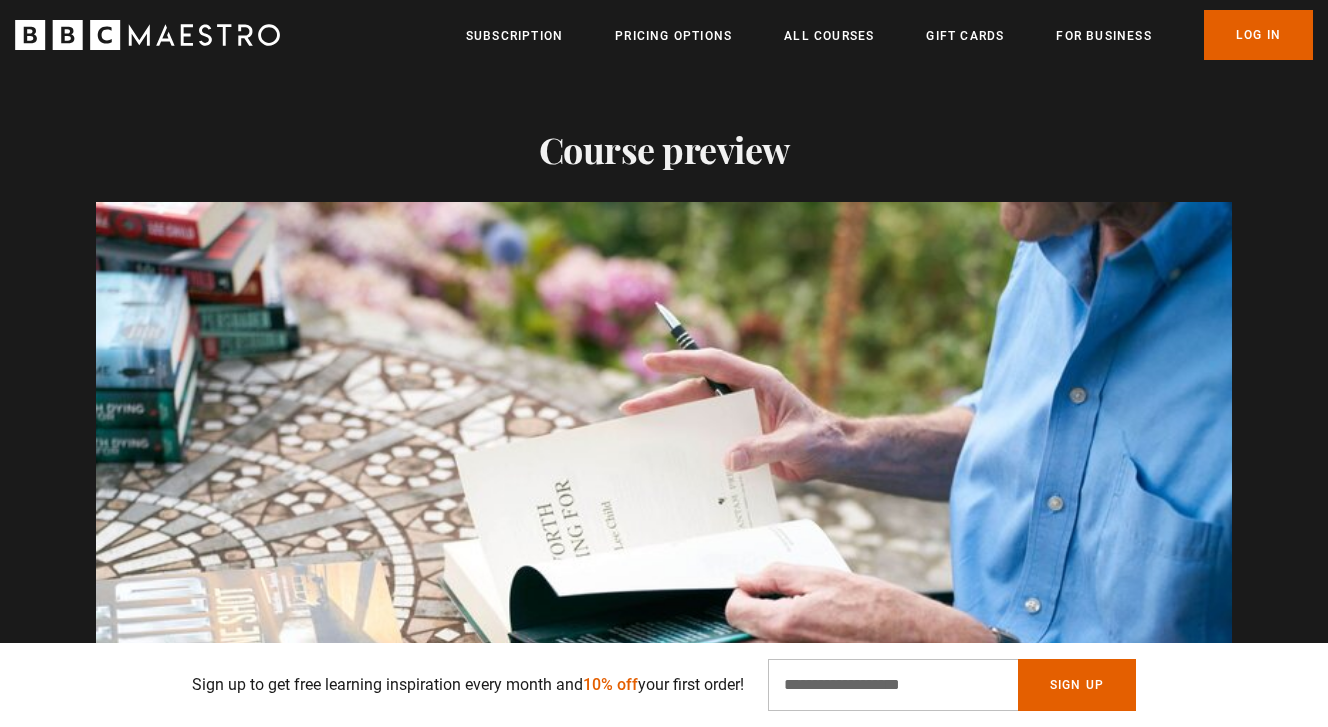 scroll, scrollTop: 1881, scrollLeft: 0, axis: vertical 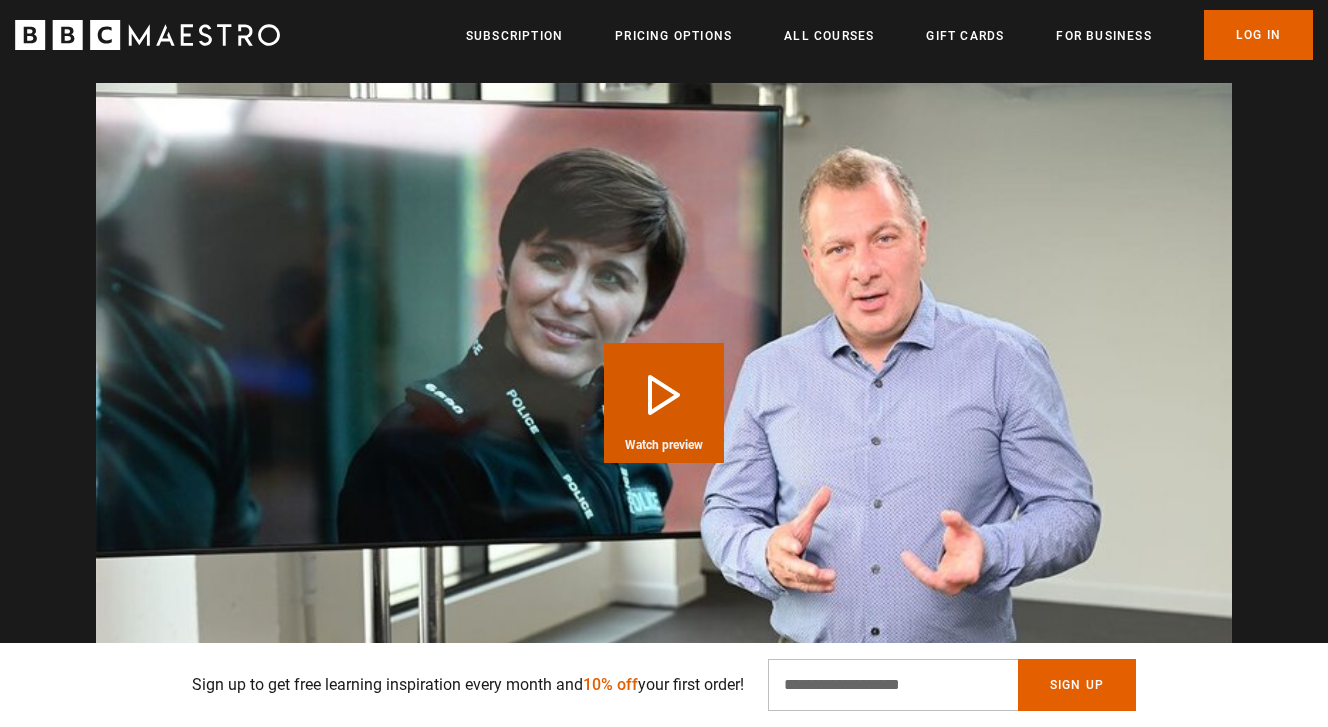 click on "Play Course overview for Writing Drama for Television with Jed Mercurio Watch preview" at bounding box center (664, 403) 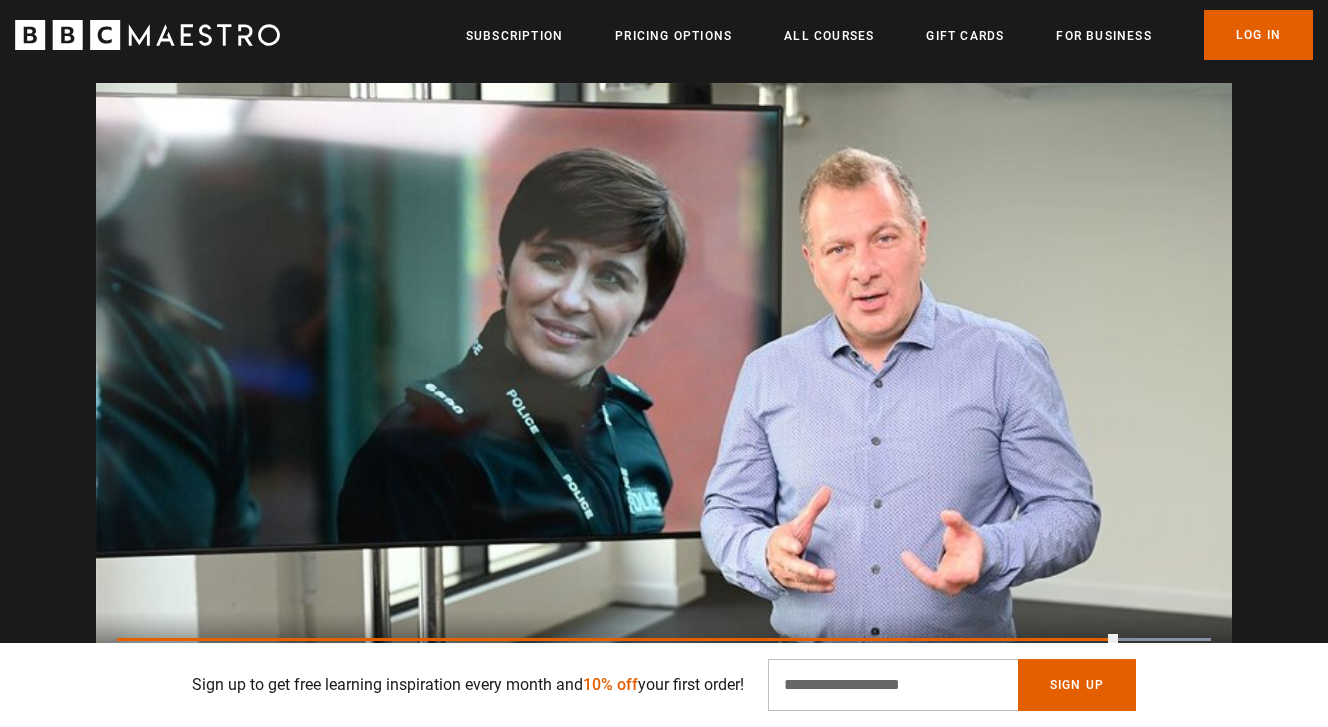 scroll, scrollTop: 0, scrollLeft: 3143, axis: horizontal 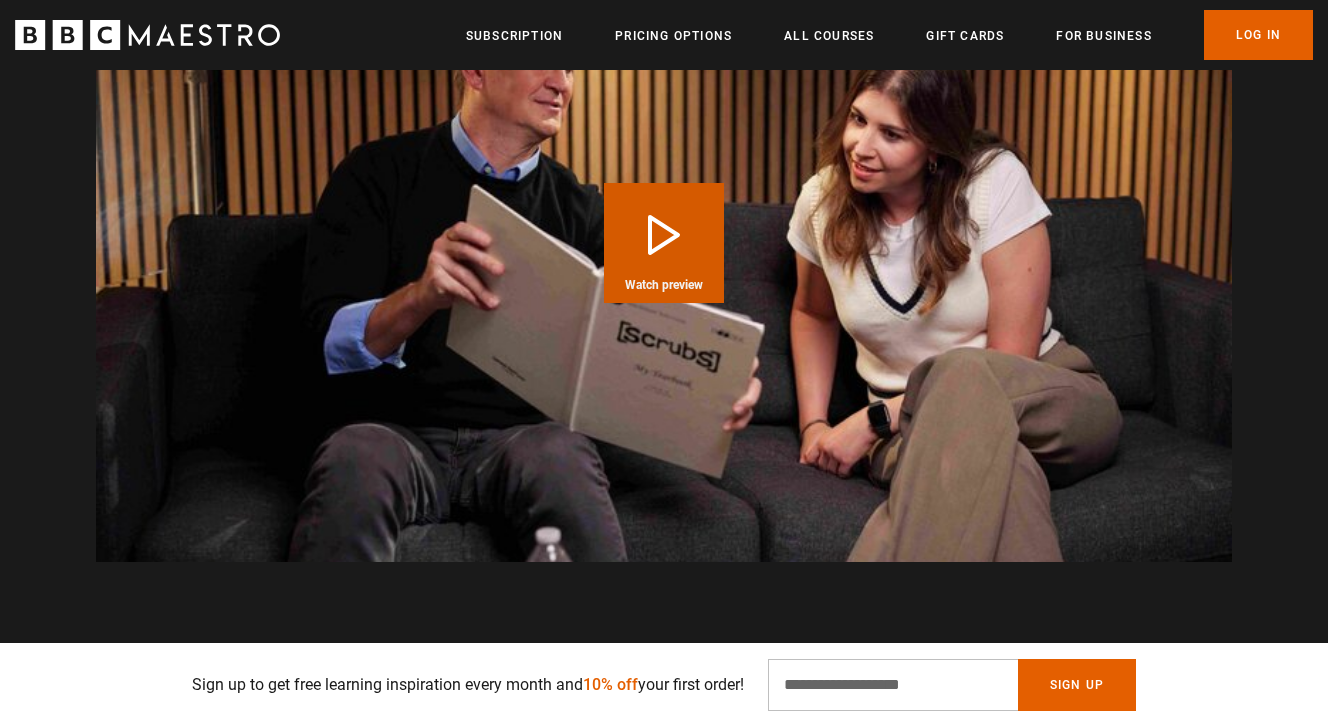 click on "Play Course overview for Writing Comedy for Television with Bill Lawrence Watch preview" at bounding box center [664, 243] 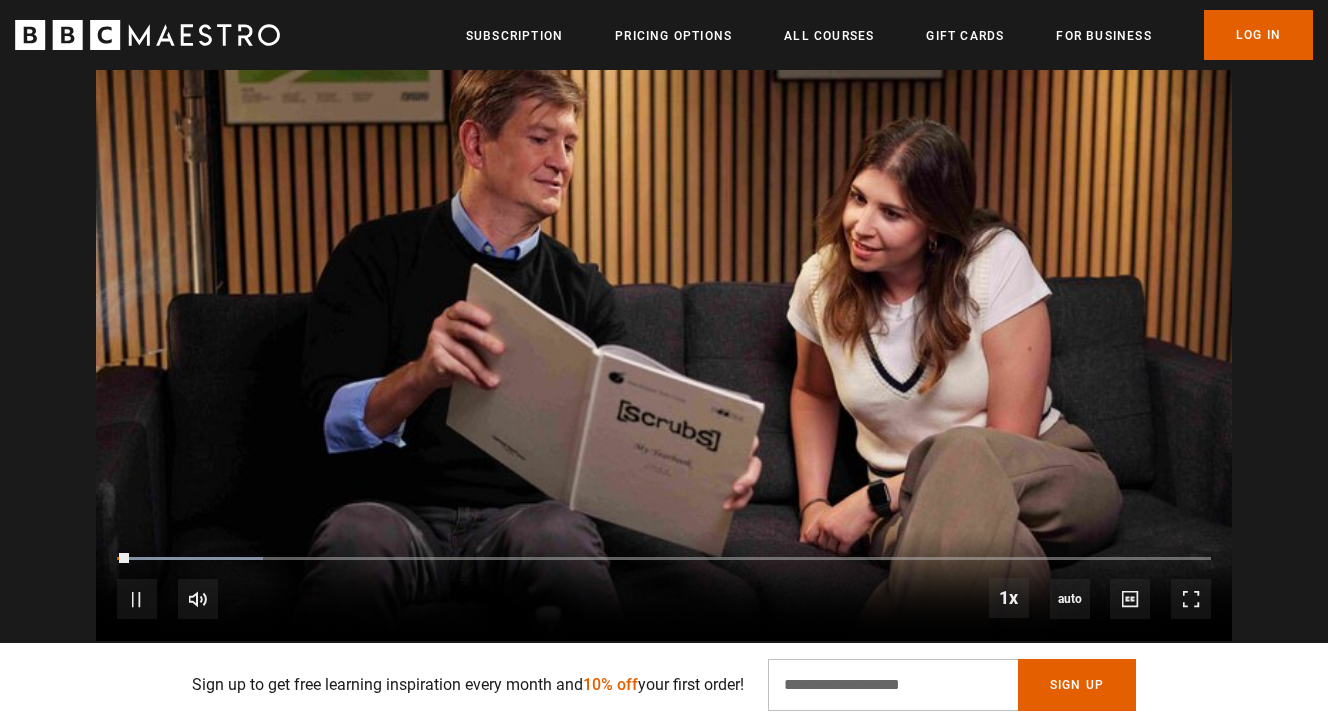 scroll, scrollTop: 1921, scrollLeft: 0, axis: vertical 